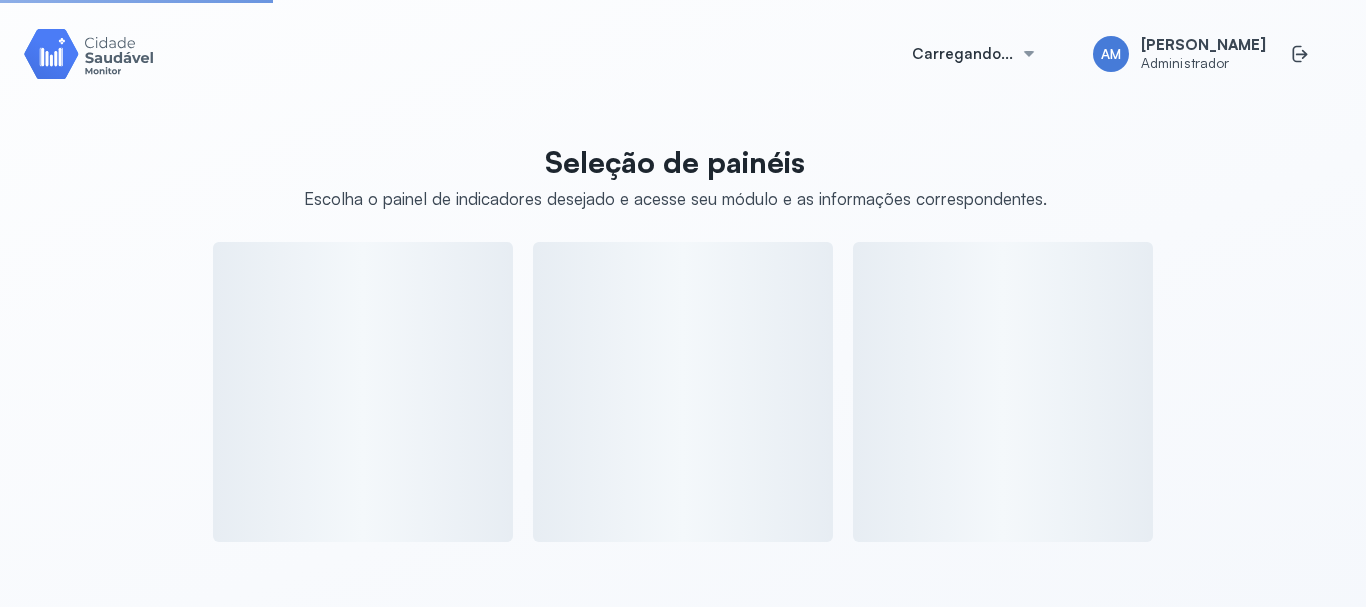 scroll, scrollTop: 0, scrollLeft: 0, axis: both 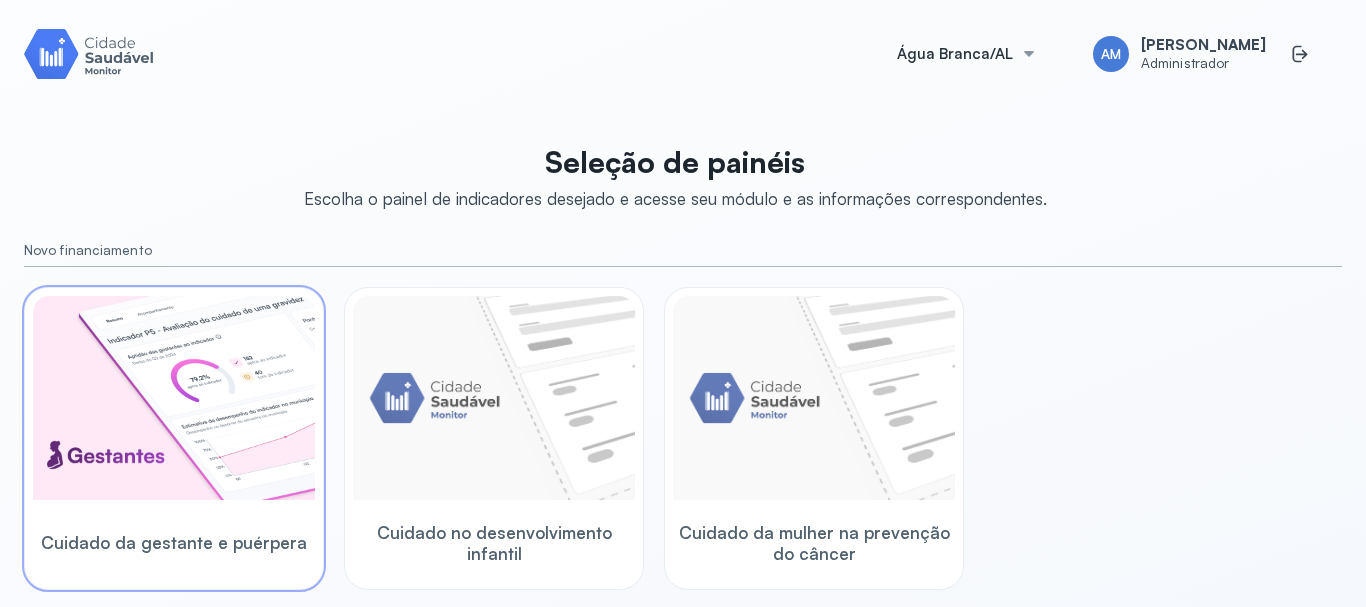 click at bounding box center [174, 398] 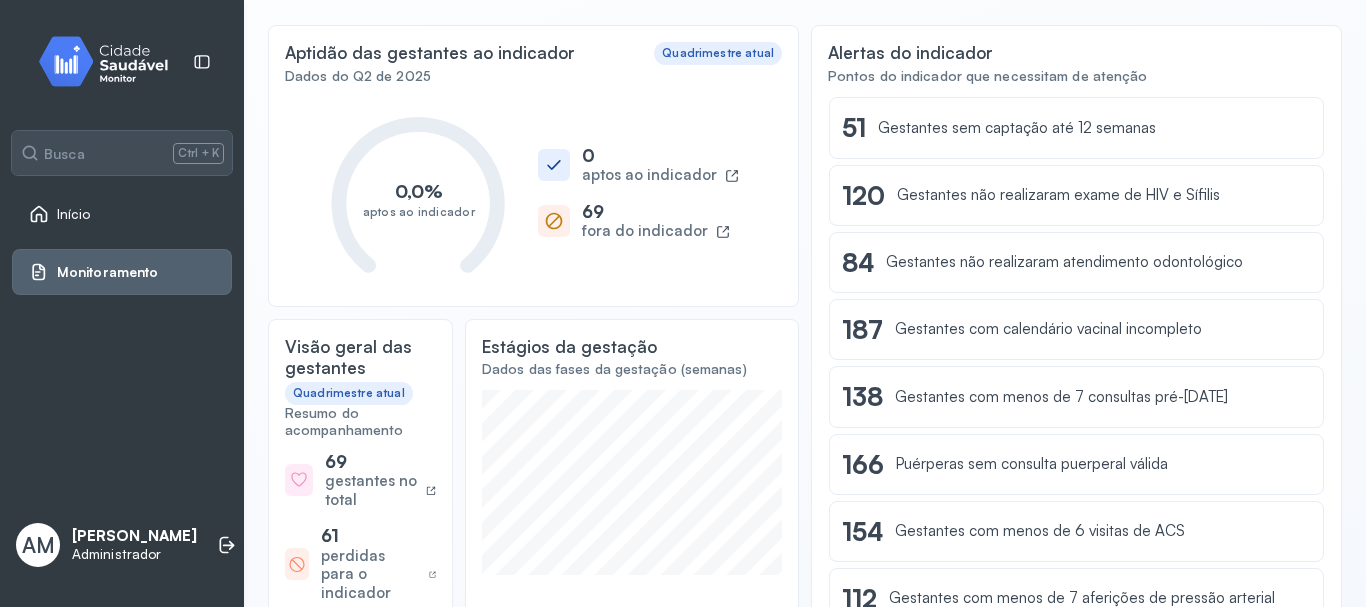 scroll, scrollTop: 123, scrollLeft: 0, axis: vertical 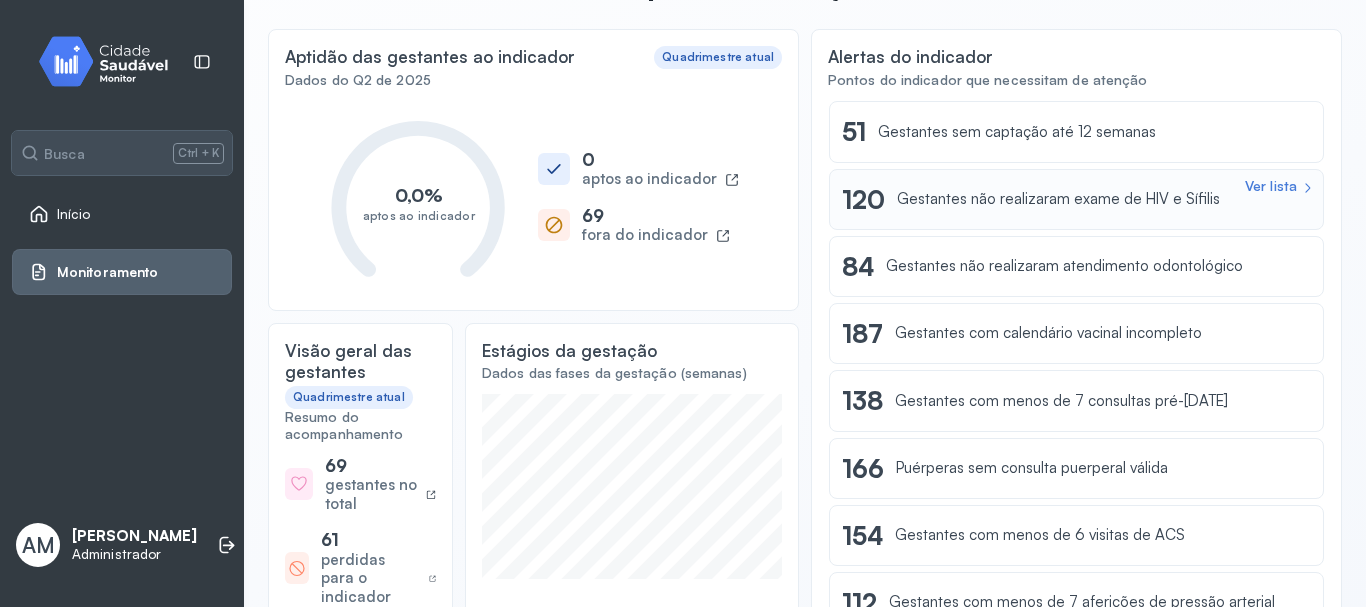 click on "Gestantes não realizaram exame de HIV e Sífilis" at bounding box center (1058, 199) 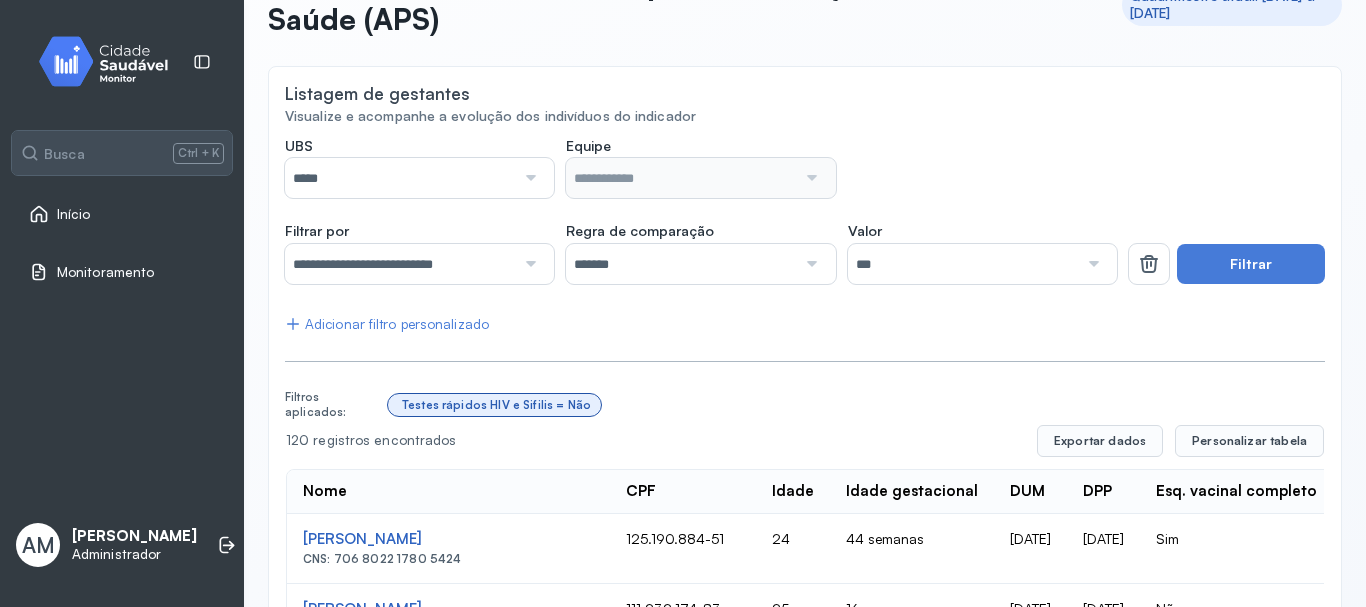 click at bounding box center [528, 178] 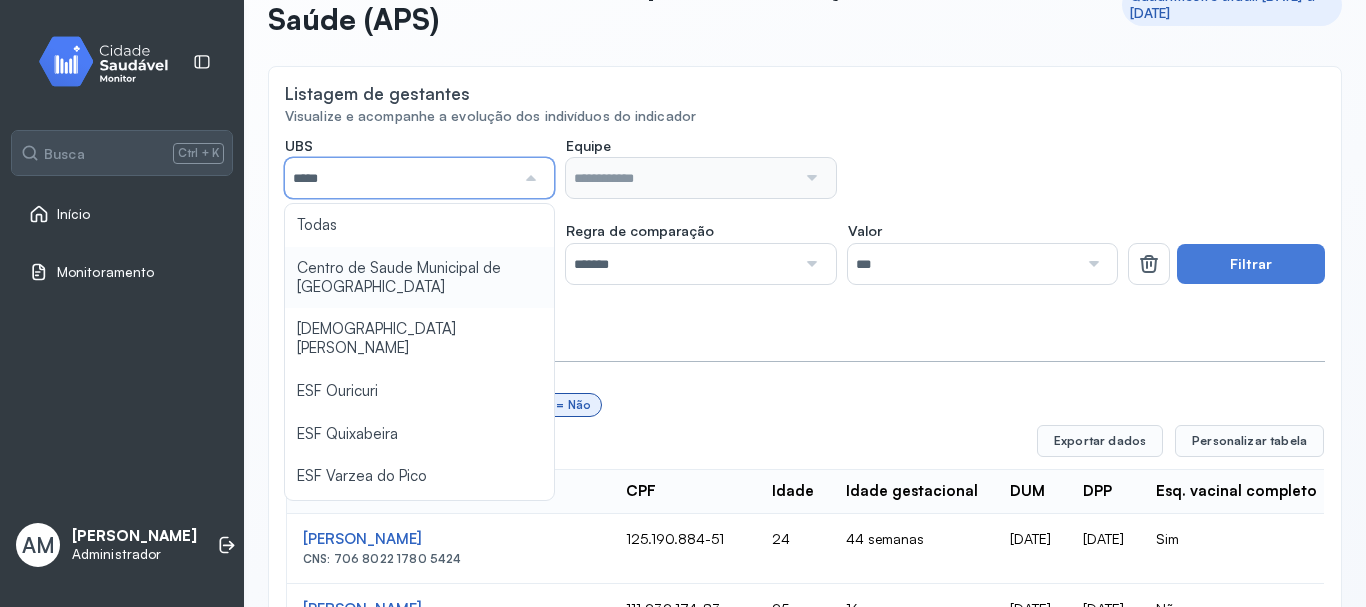 type on "**********" 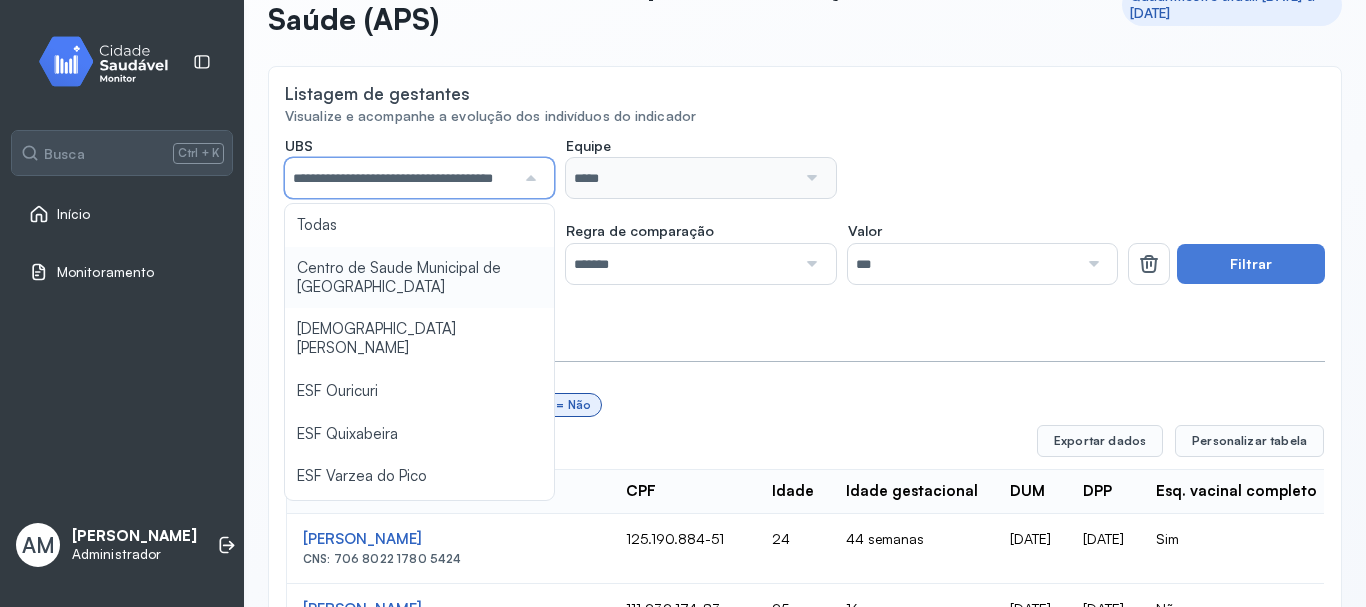 click on "**********" 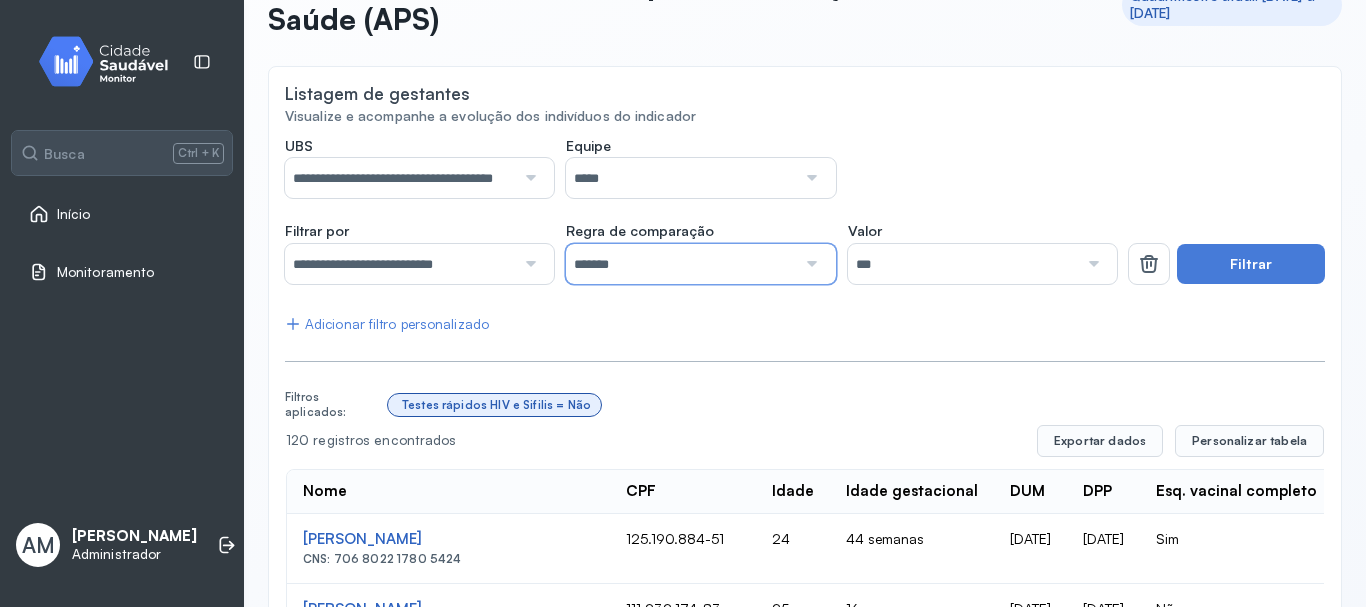 click on "*******" at bounding box center [681, 264] 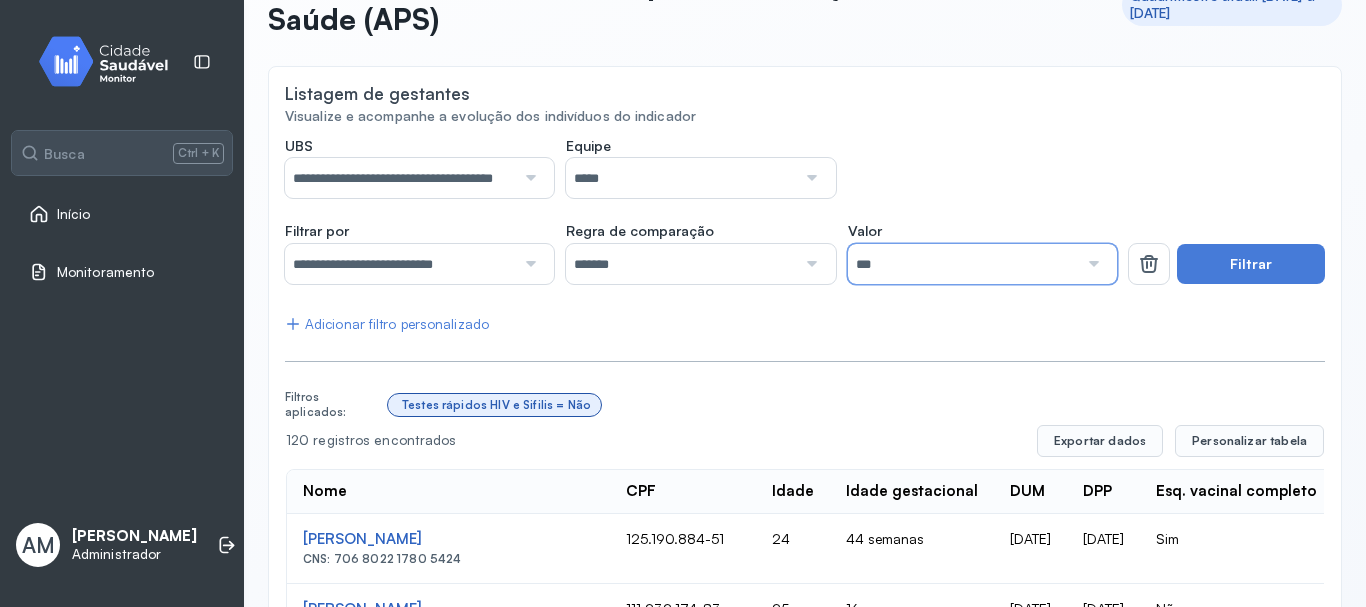 click on "***" at bounding box center [963, 264] 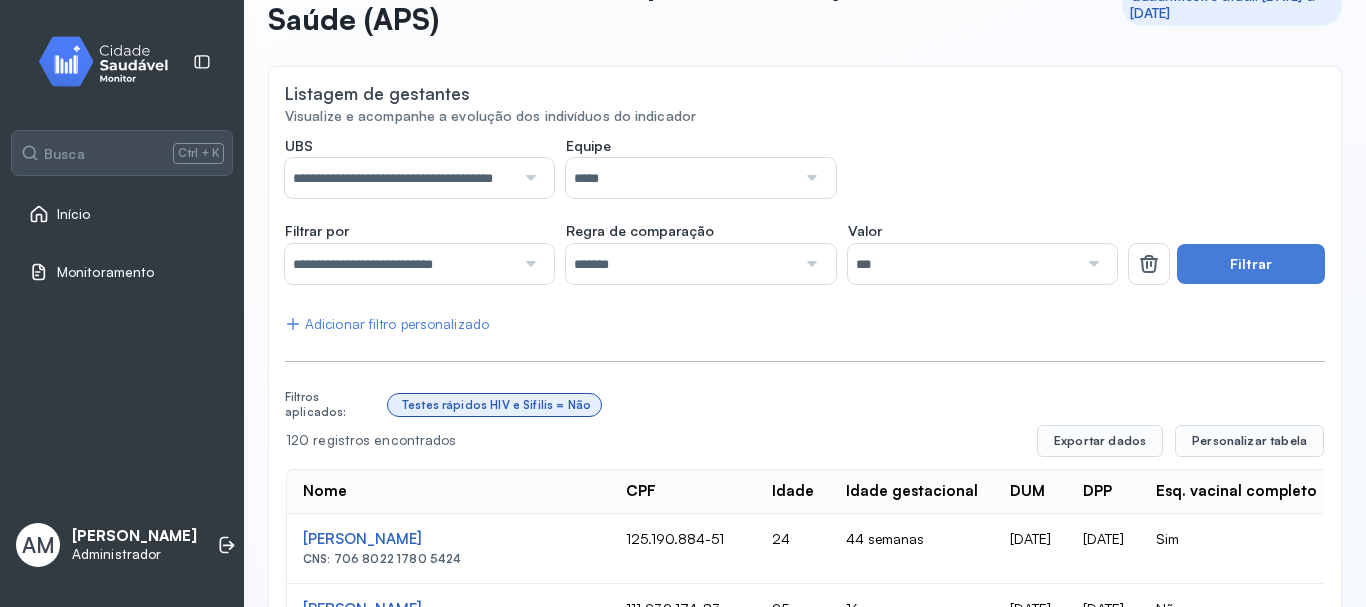 click on "**********" at bounding box center (701, 168) 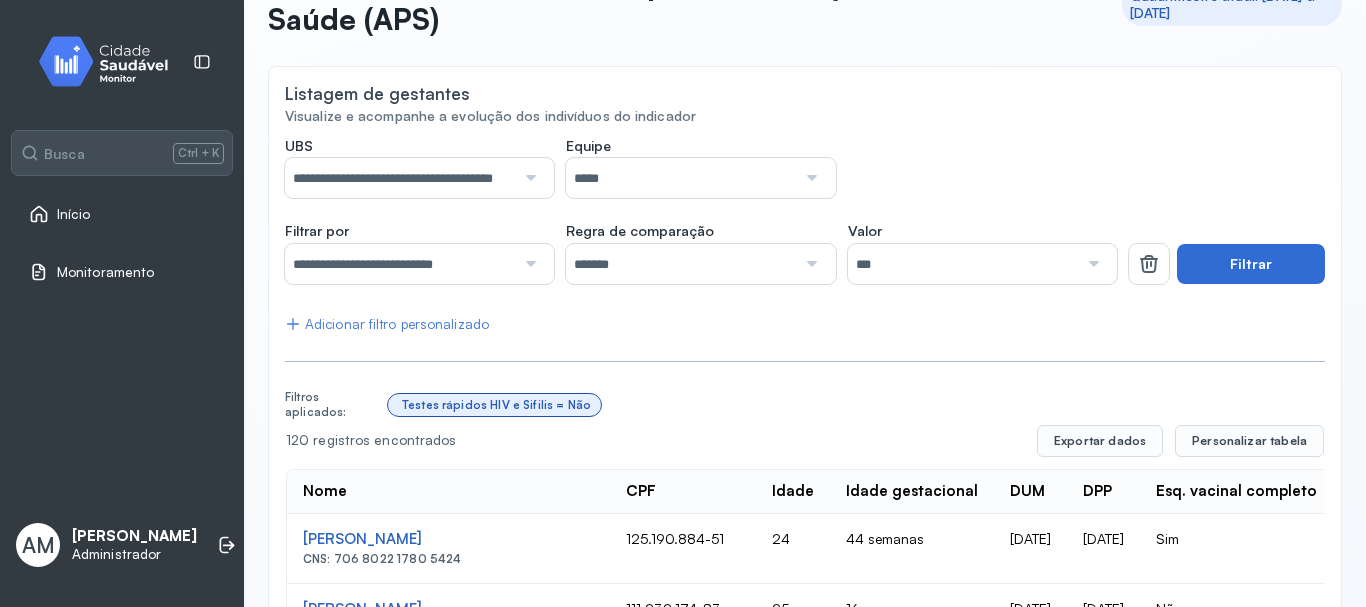 click on "Filtrar" at bounding box center (1251, 264) 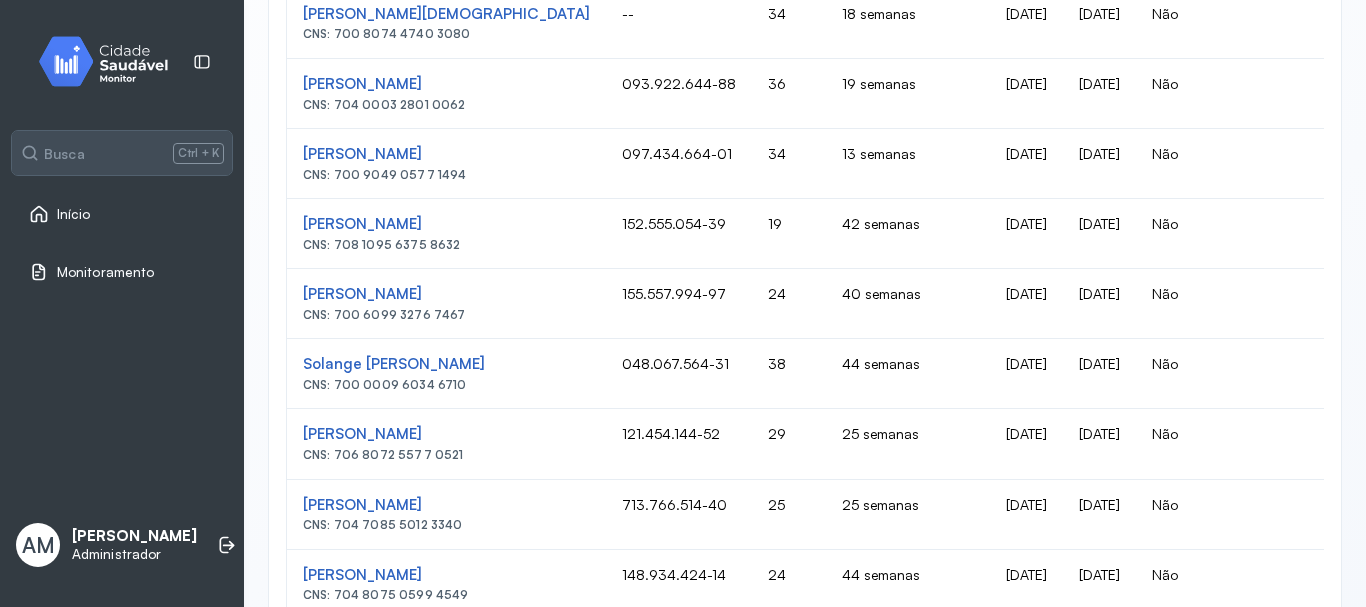 scroll, scrollTop: 1441, scrollLeft: 0, axis: vertical 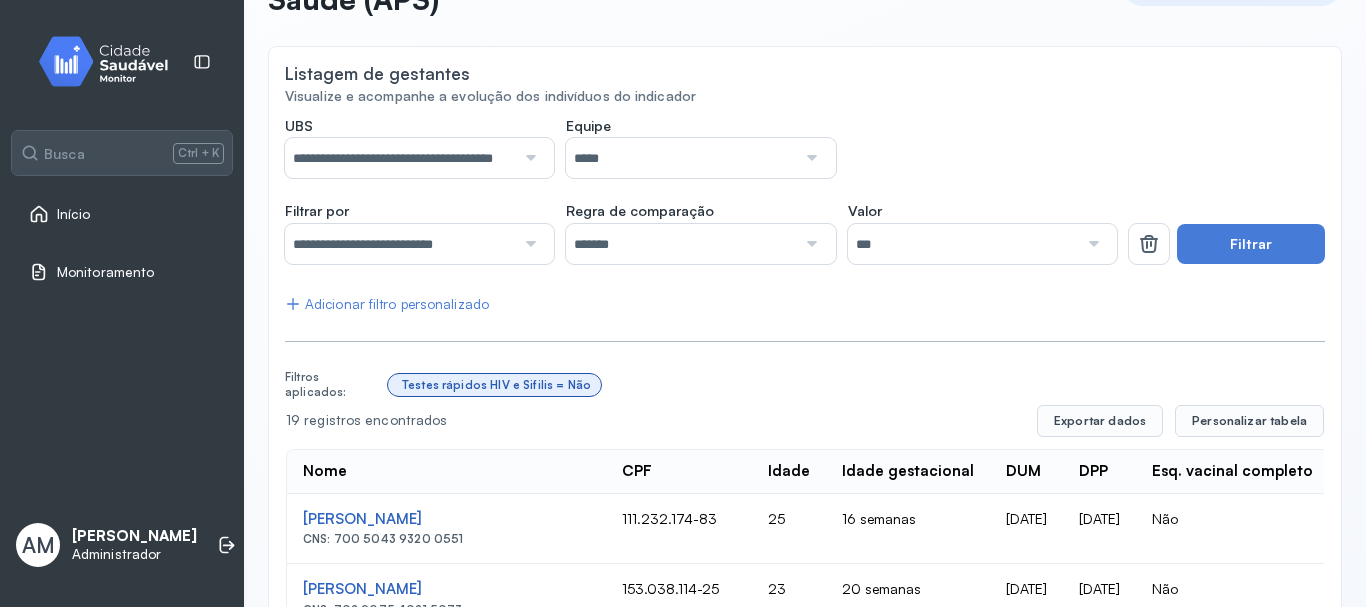 click on "**********" at bounding box center (400, 158) 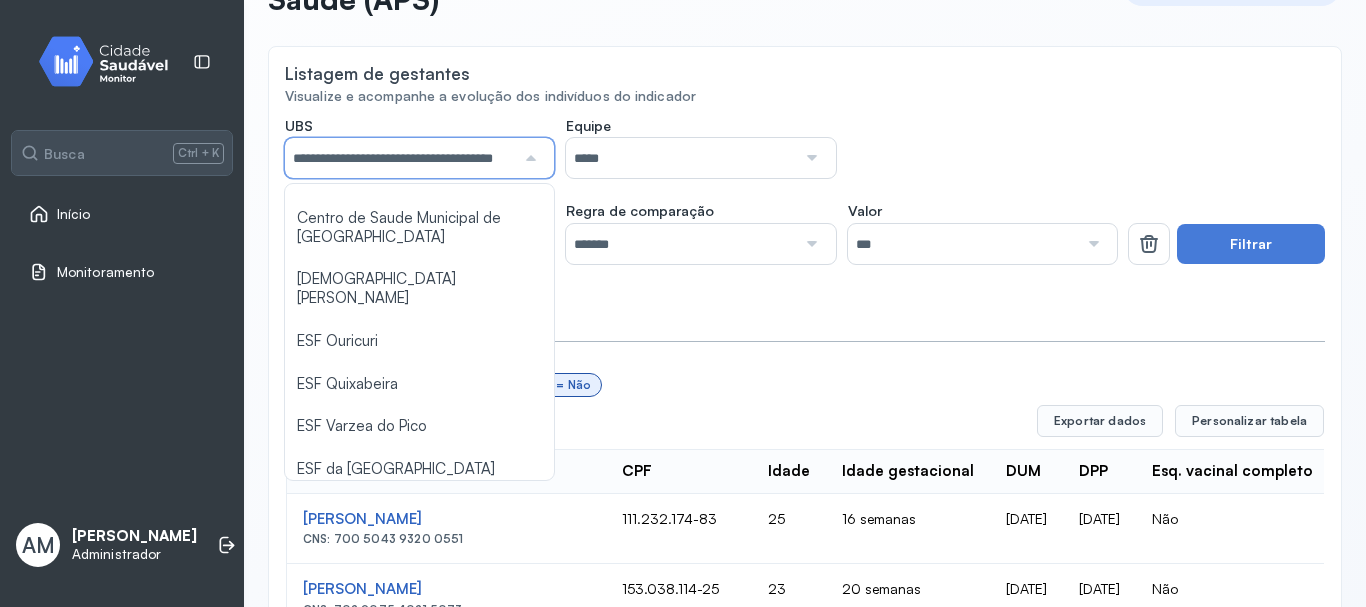 scroll, scrollTop: 0, scrollLeft: 0, axis: both 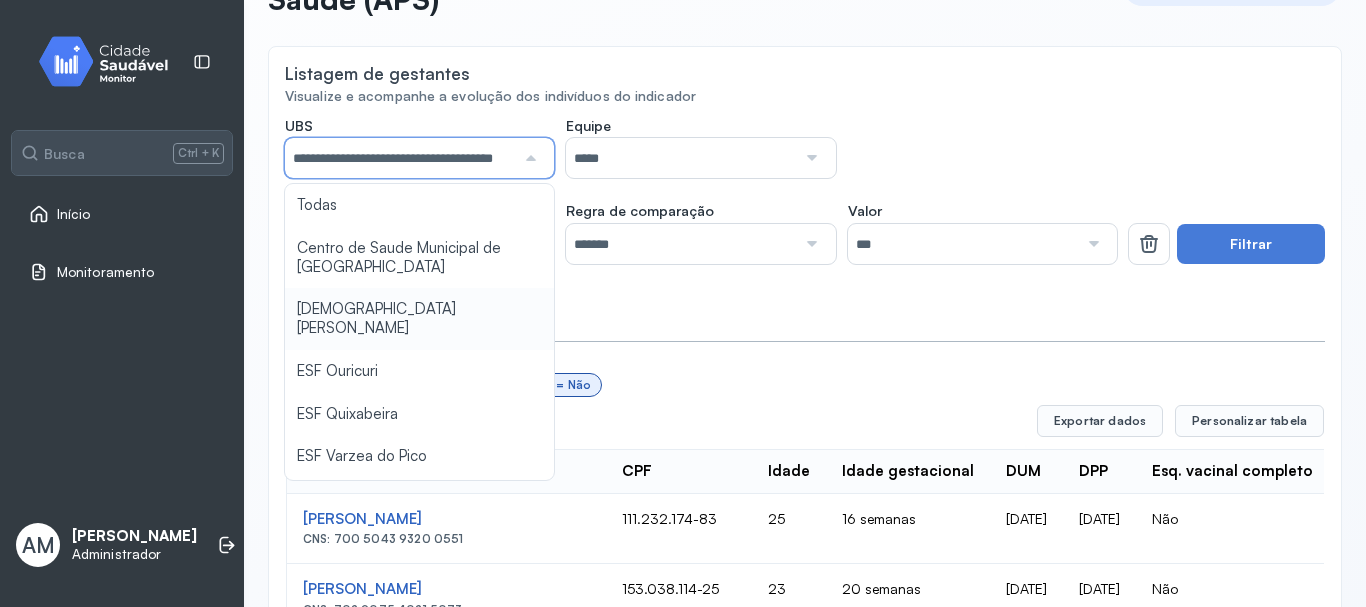 type on "**********" 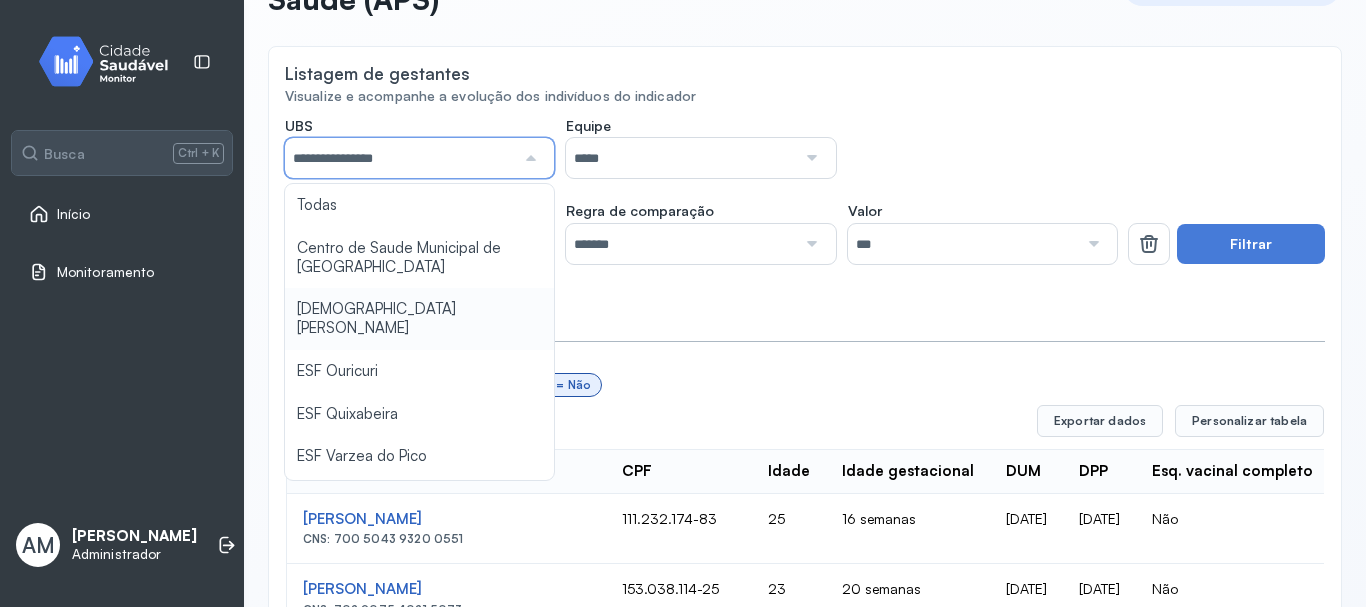 click on "**********" 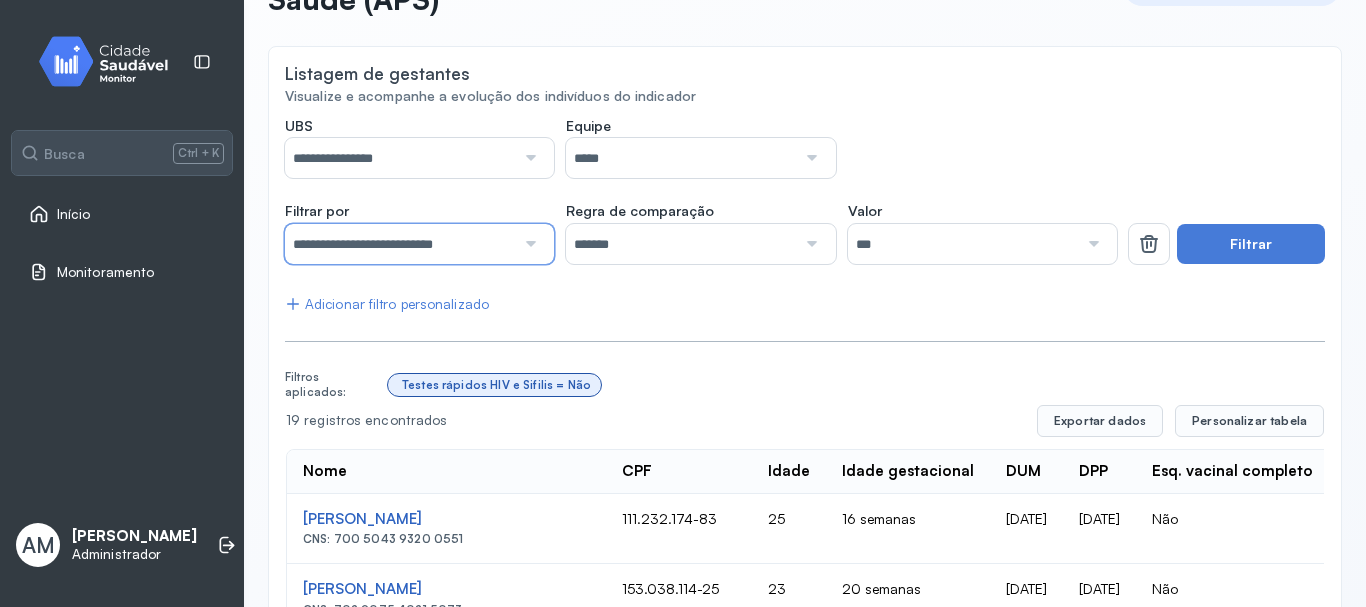 click on "**********" at bounding box center [400, 244] 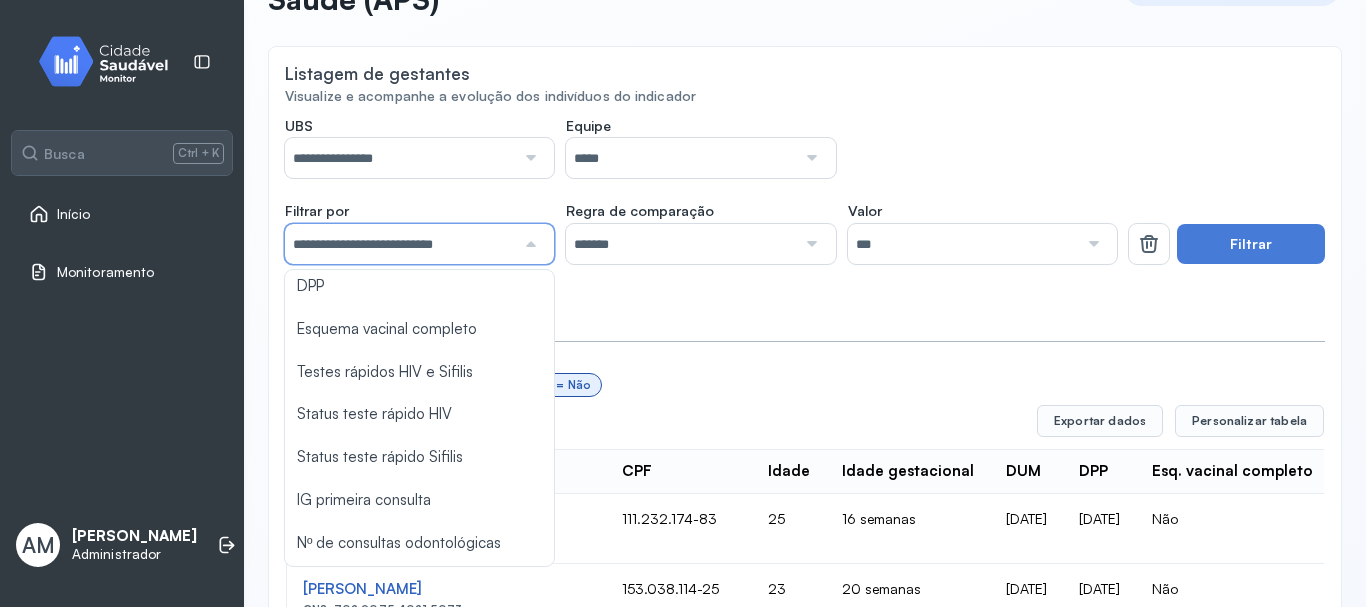scroll, scrollTop: 267, scrollLeft: 0, axis: vertical 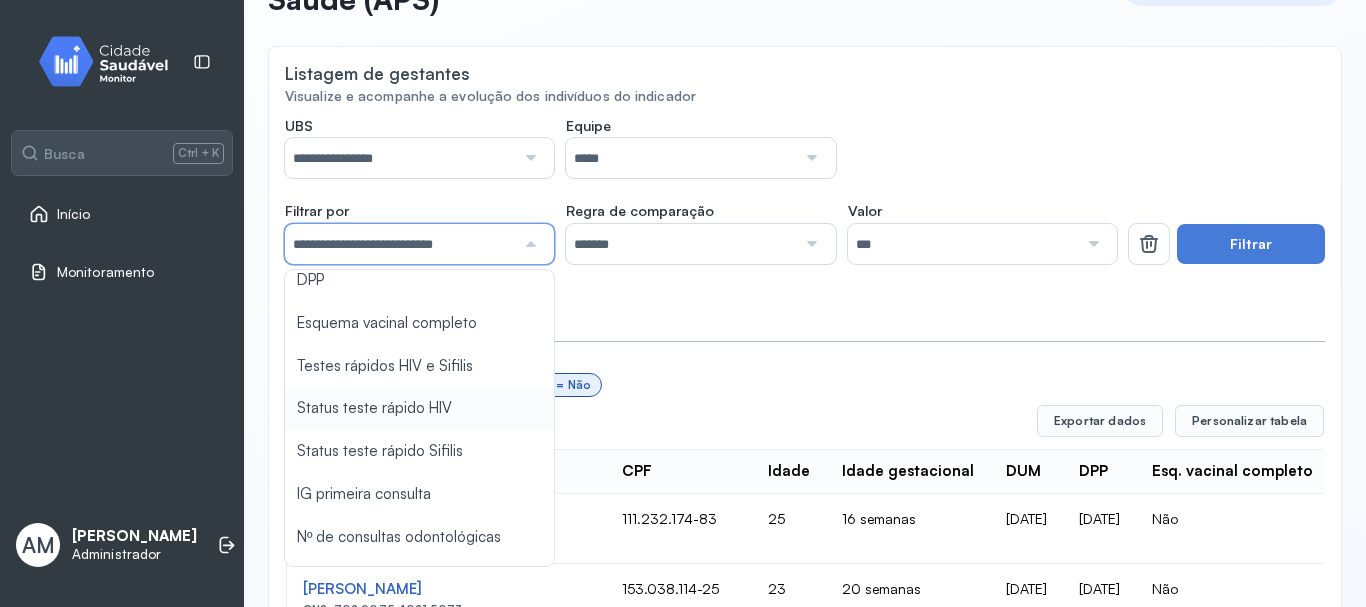 type on "**********" 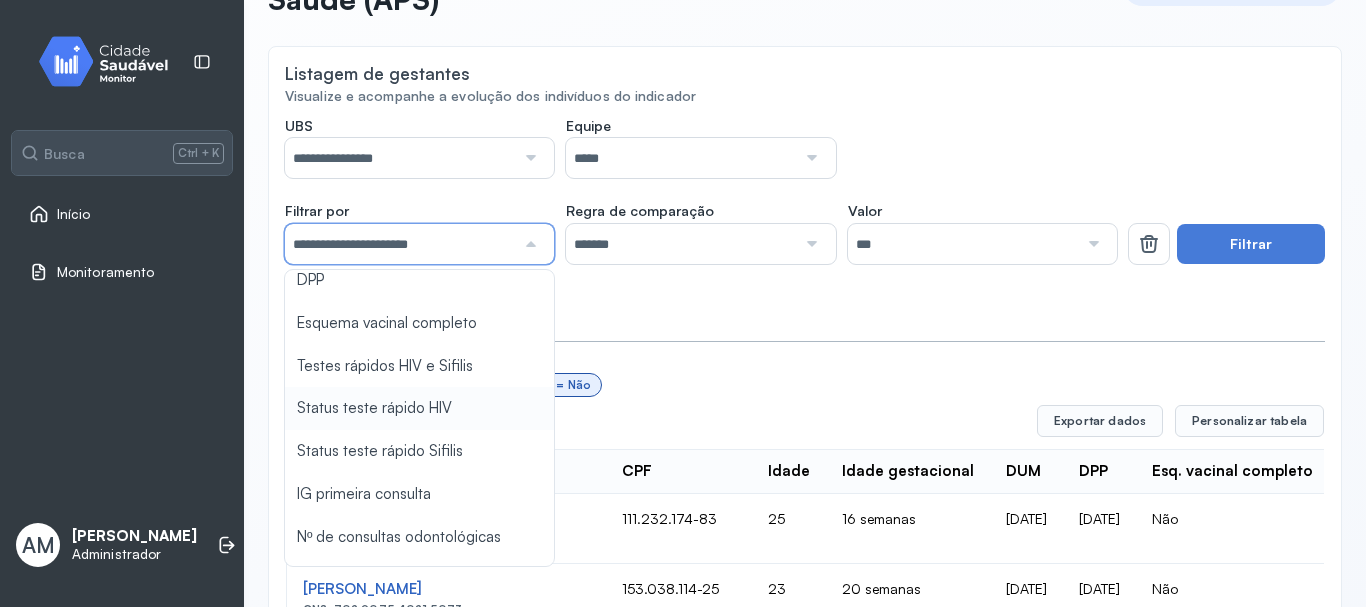 type on "***" 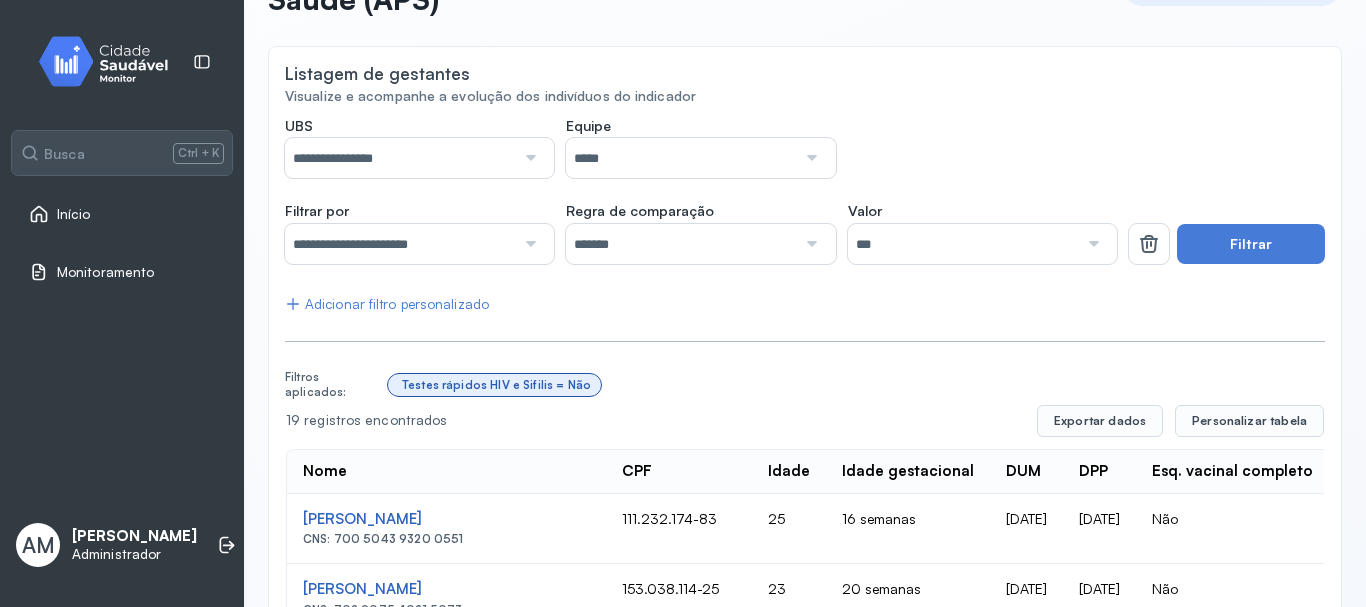 click on "**********" at bounding box center [400, 244] 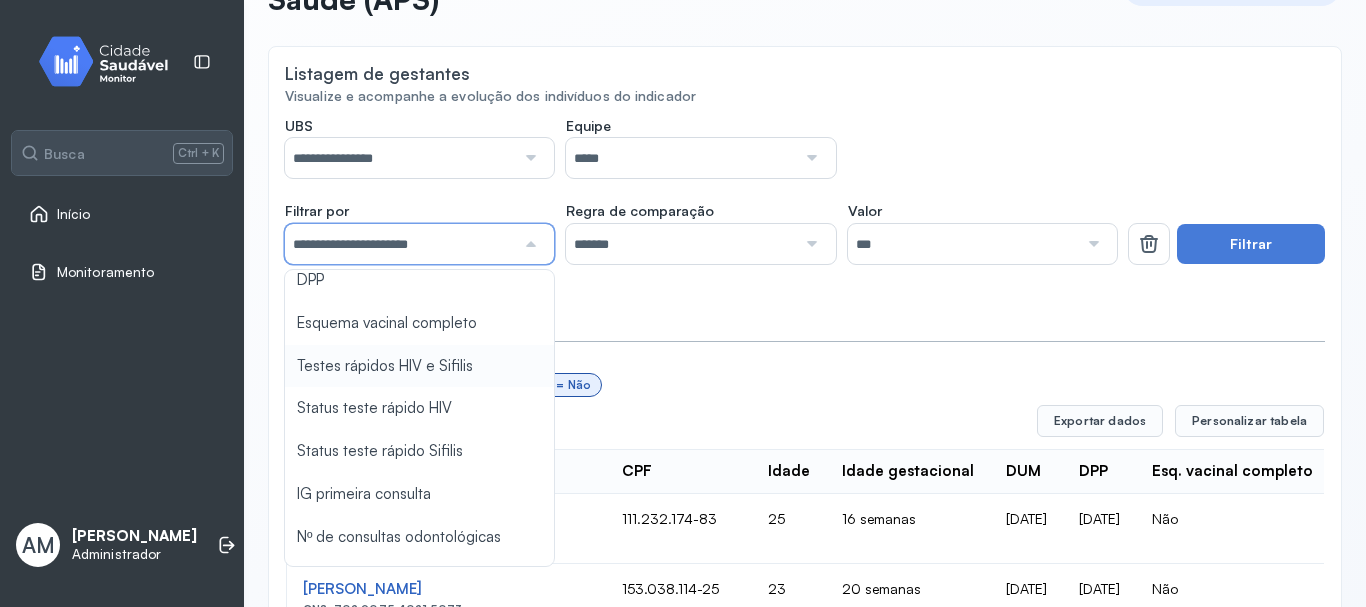 type on "**********" 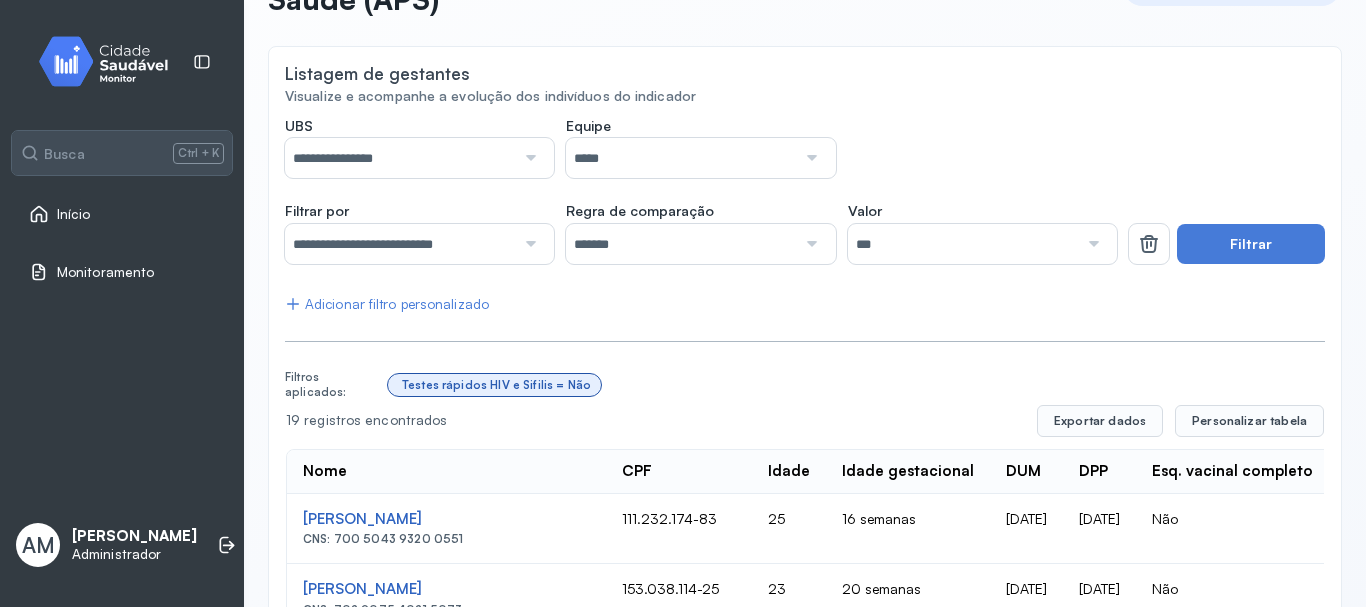 click on "**********" 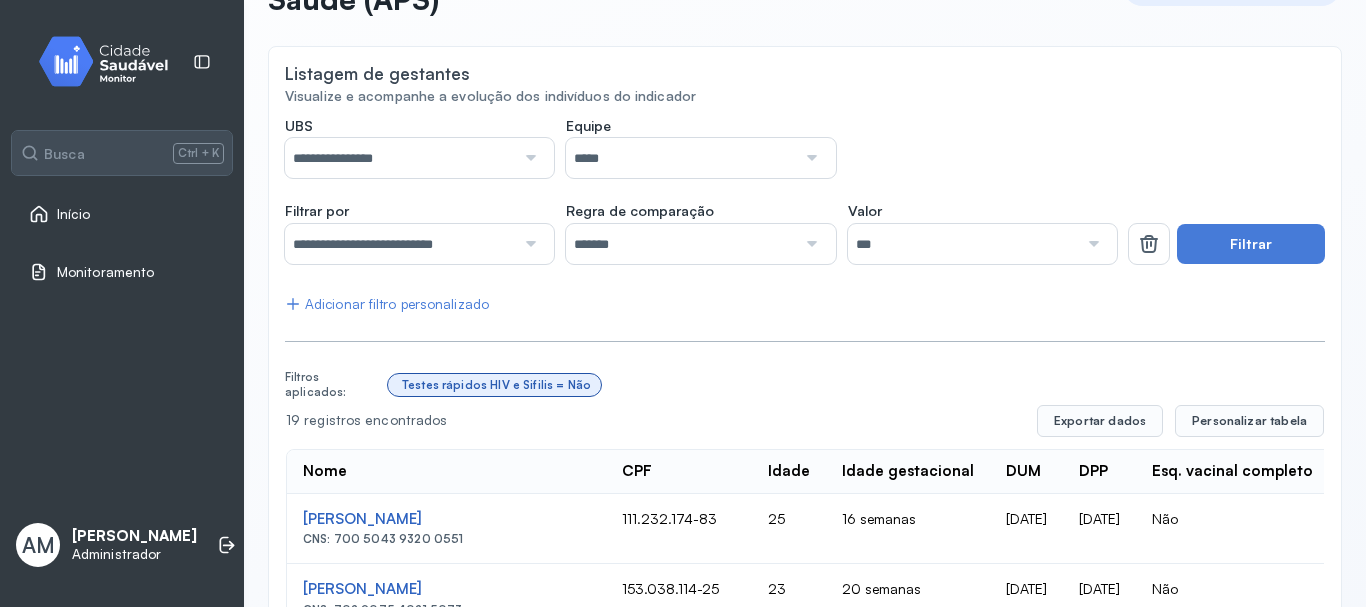 click on "*******" at bounding box center (681, 244) 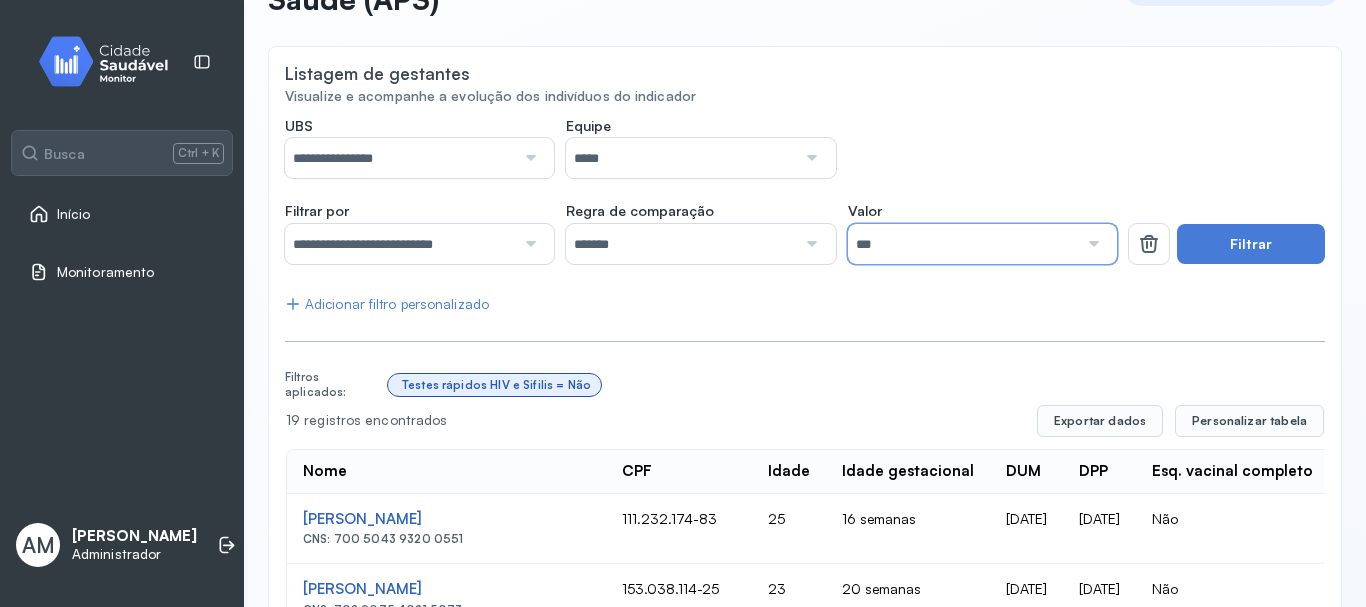 click on "***" at bounding box center [963, 244] 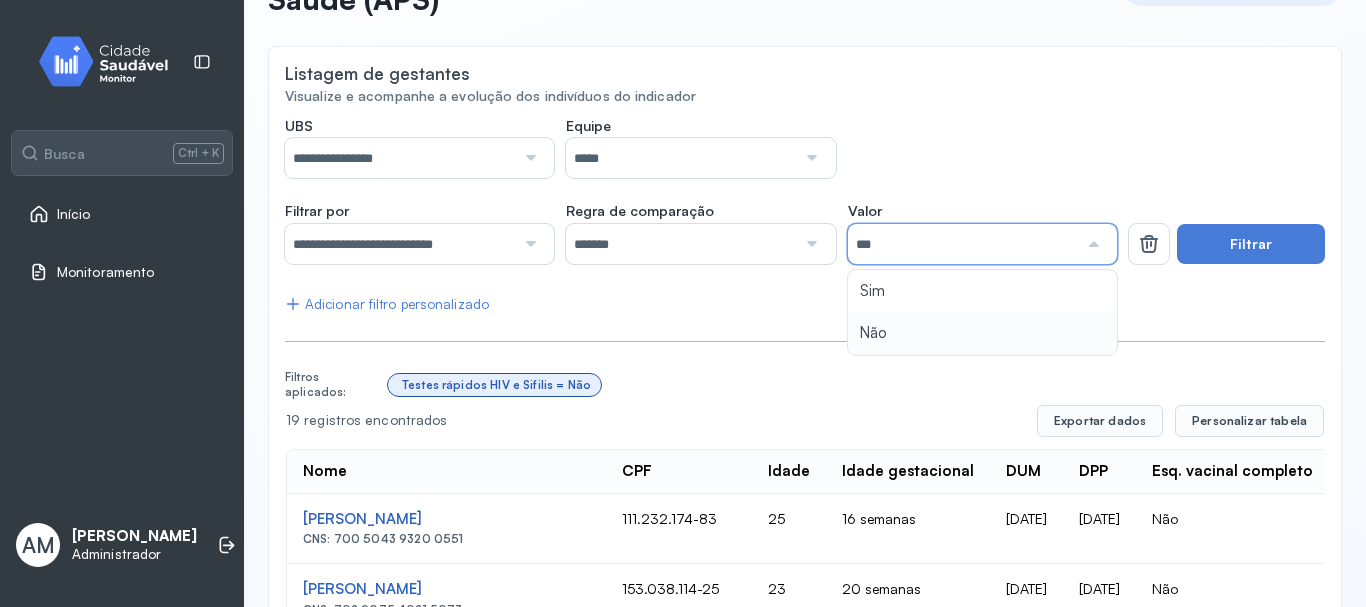 type on "***" 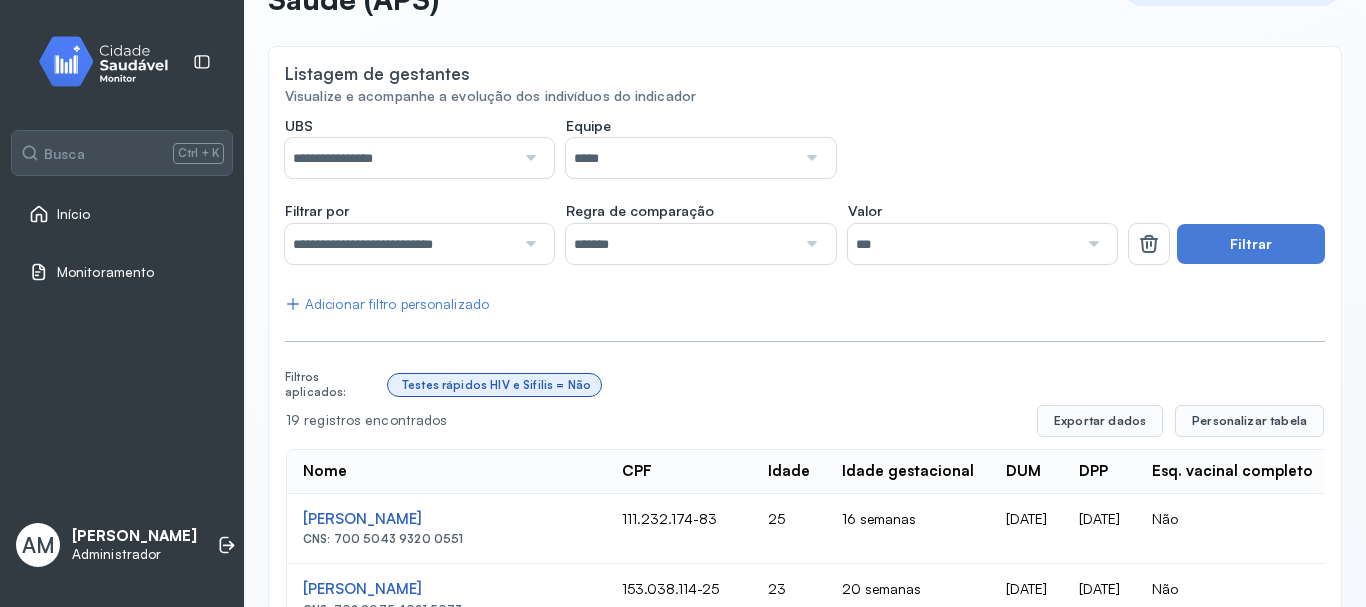 click on "**********" 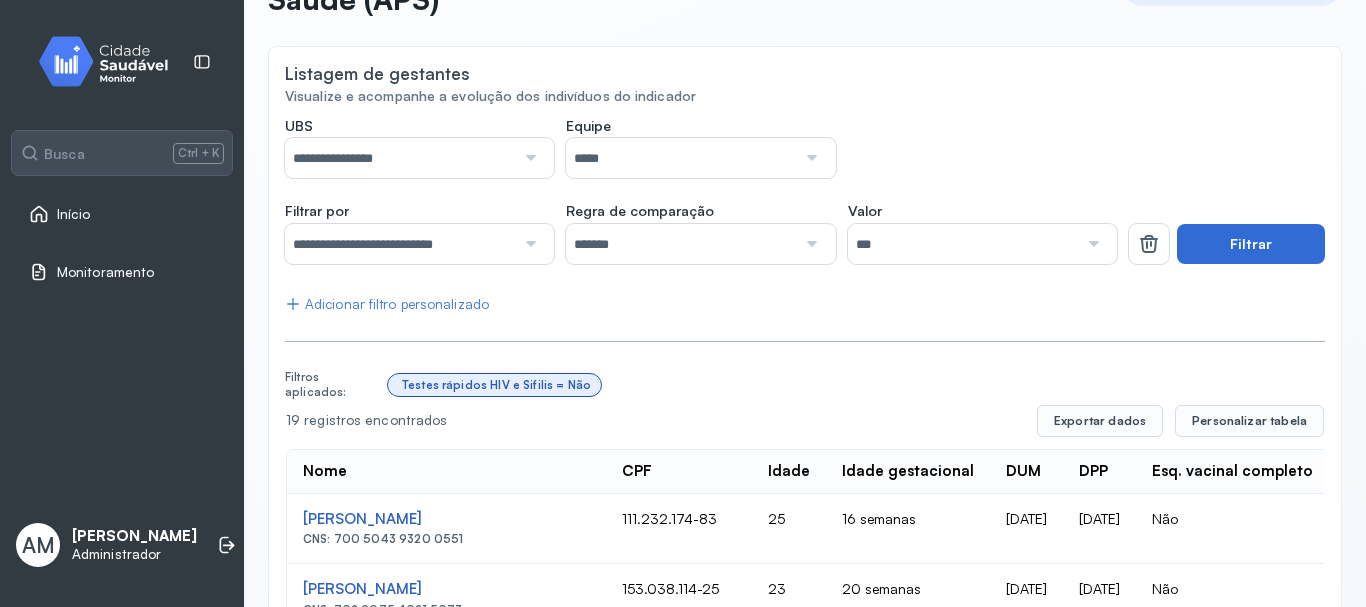 click on "Filtrar" at bounding box center [1251, 244] 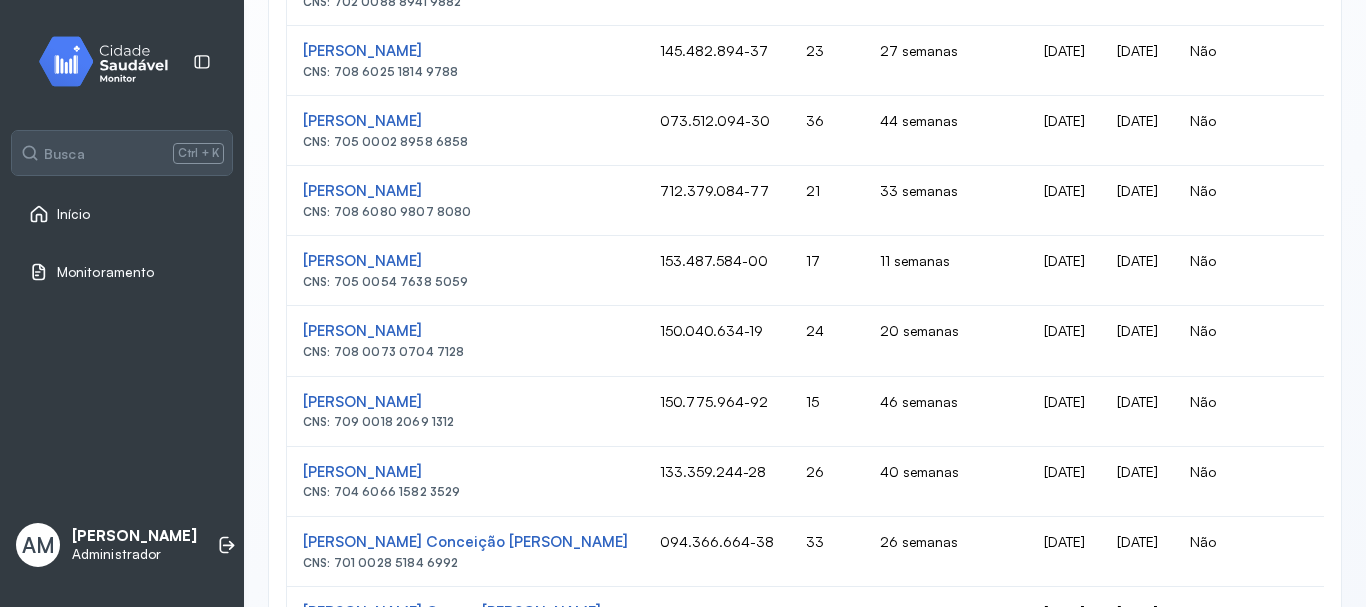 scroll, scrollTop: 1569, scrollLeft: 0, axis: vertical 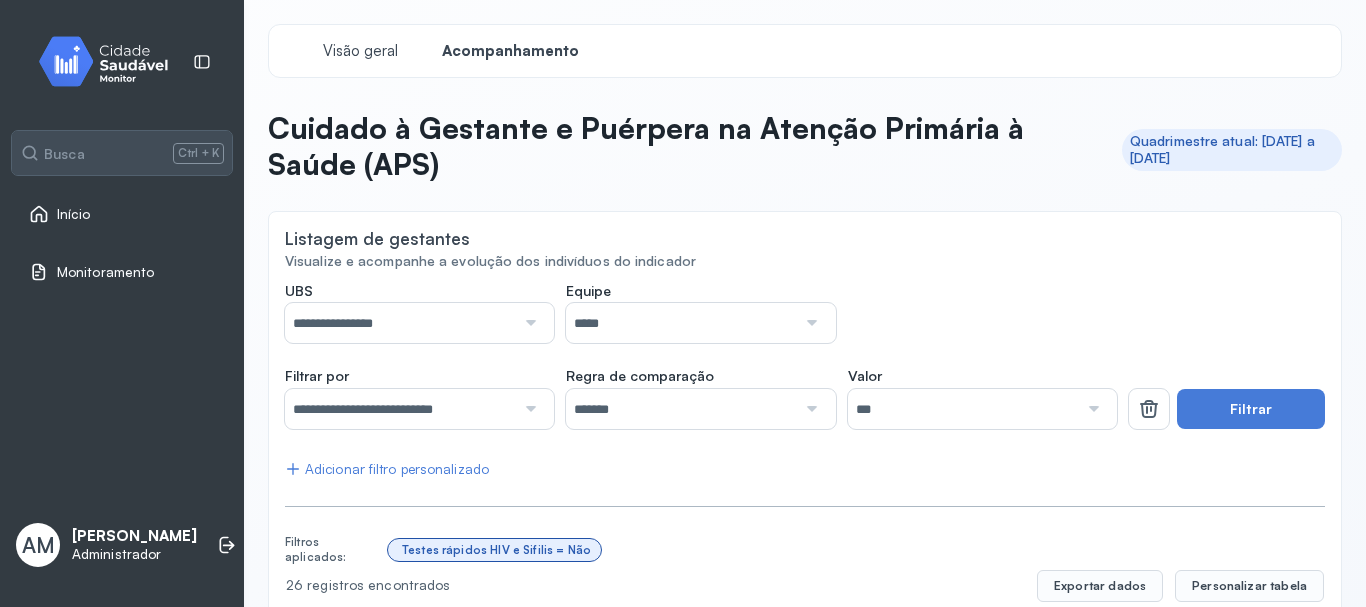 click on "*****" at bounding box center [681, 323] 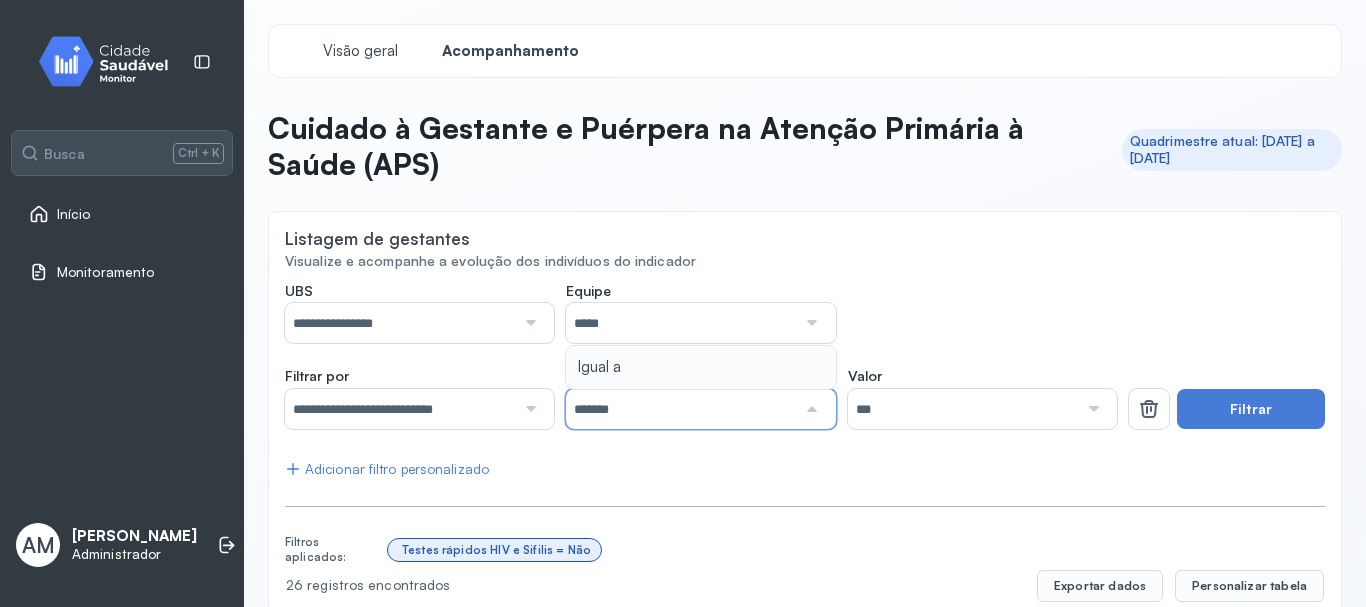 click on "*******" at bounding box center [681, 409] 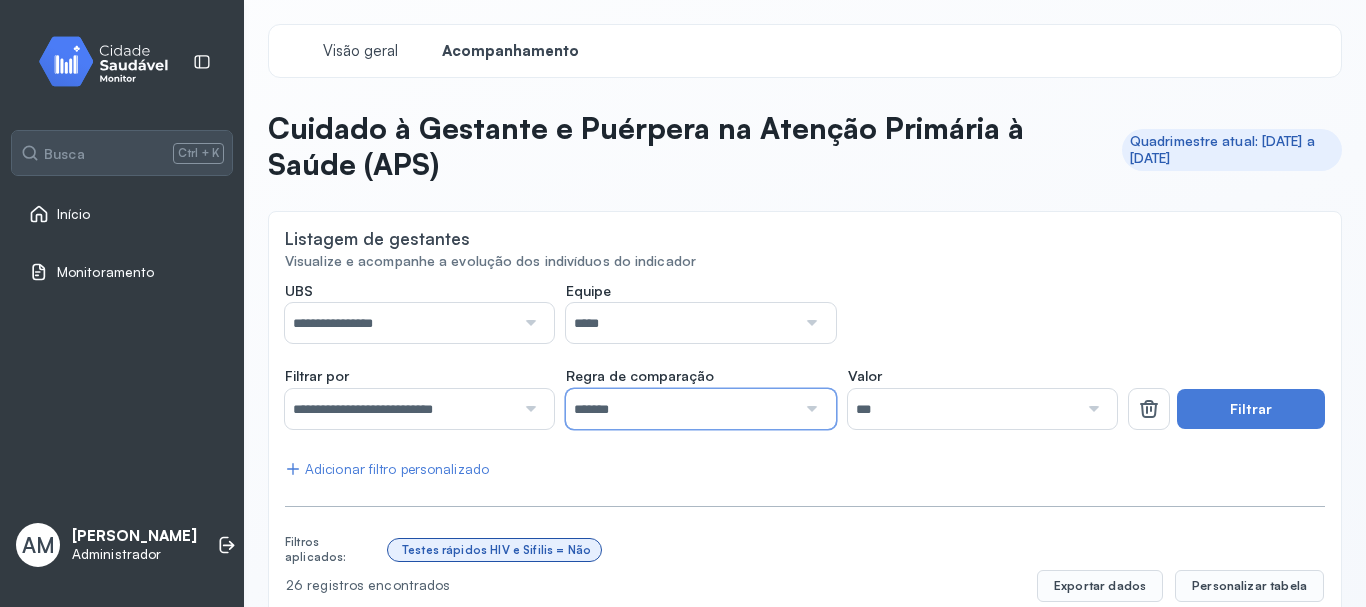 click on "**********" at bounding box center (400, 409) 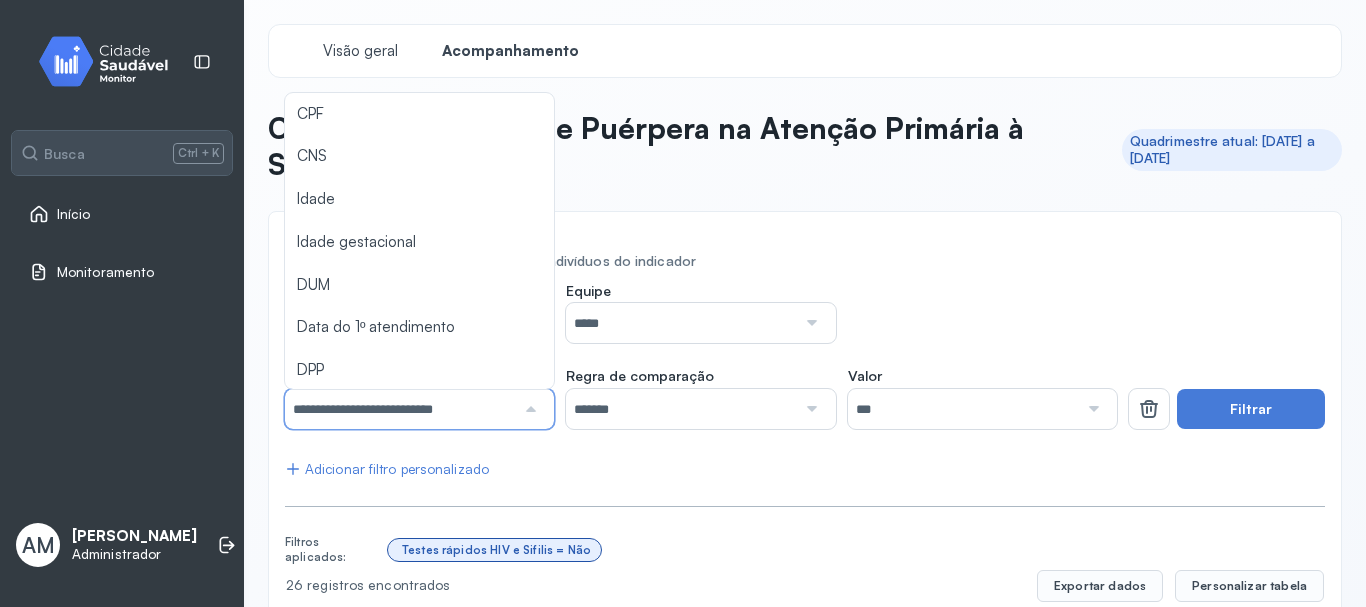 scroll, scrollTop: 235, scrollLeft: 0, axis: vertical 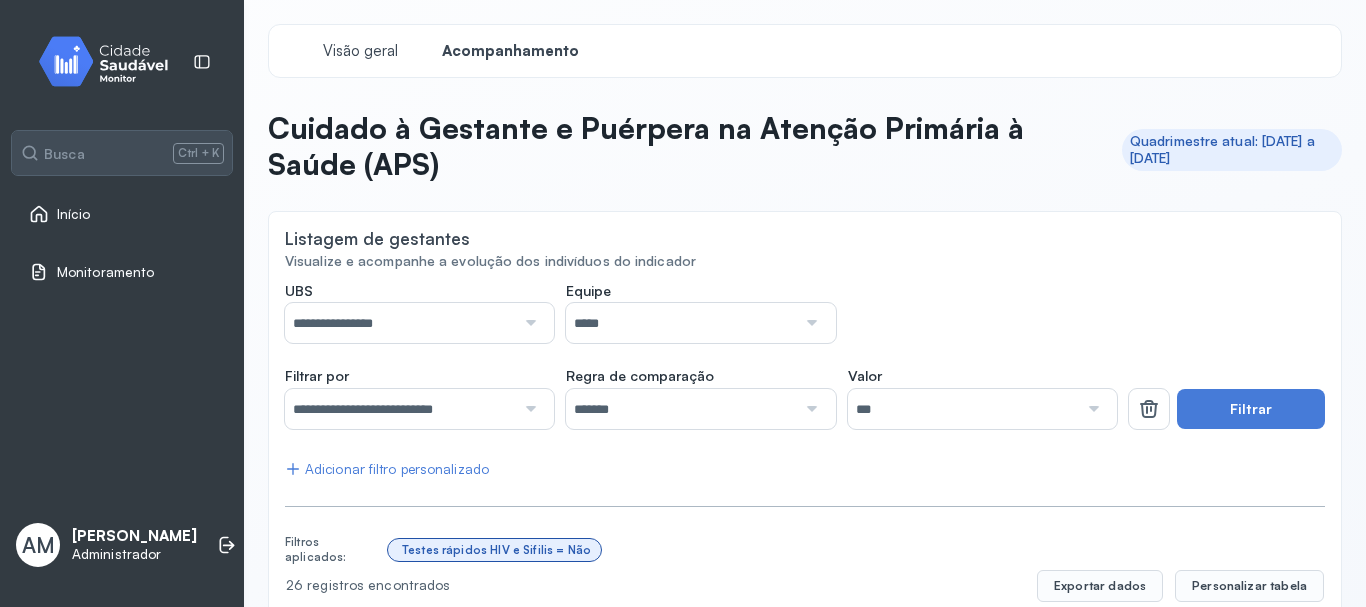 click on "**********" at bounding box center (805, 1174) 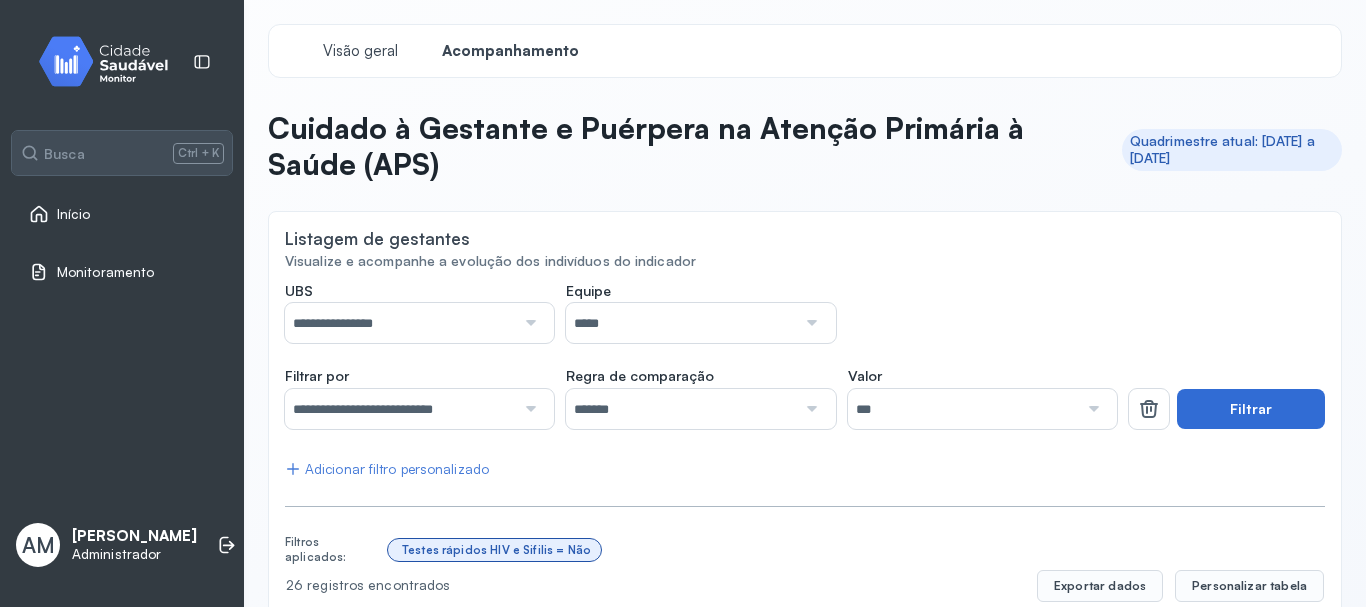 click on "Filtrar" at bounding box center [1251, 409] 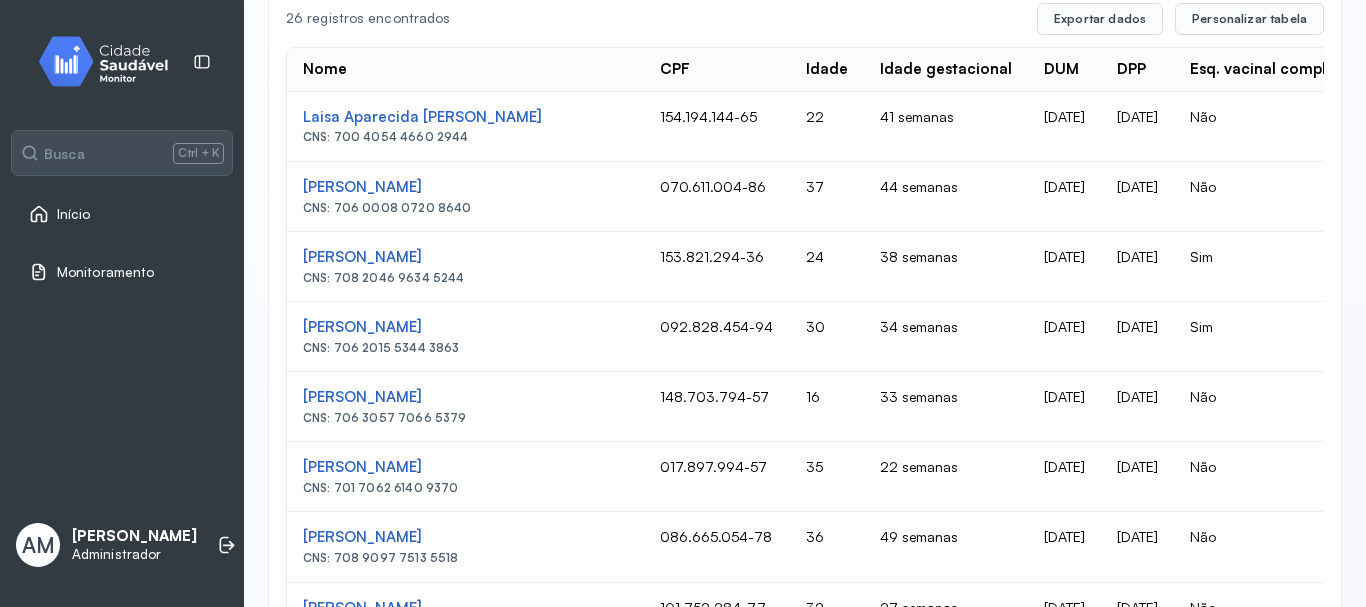 scroll, scrollTop: 484, scrollLeft: 0, axis: vertical 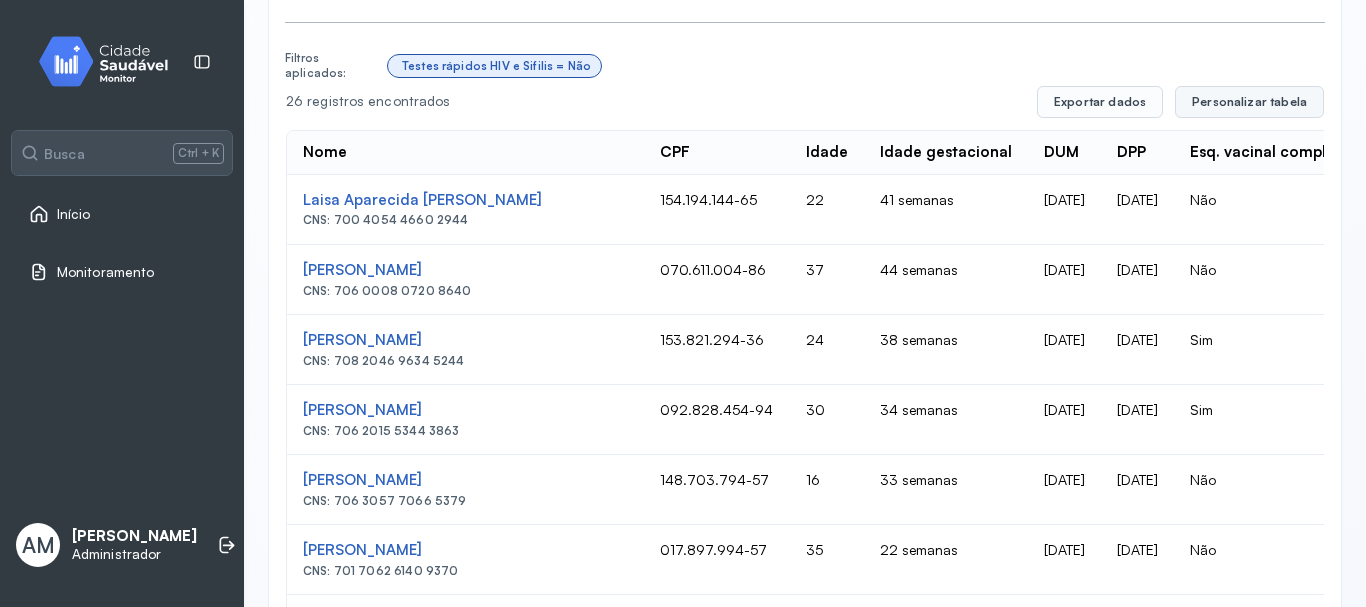 click on "Personalizar tabela" 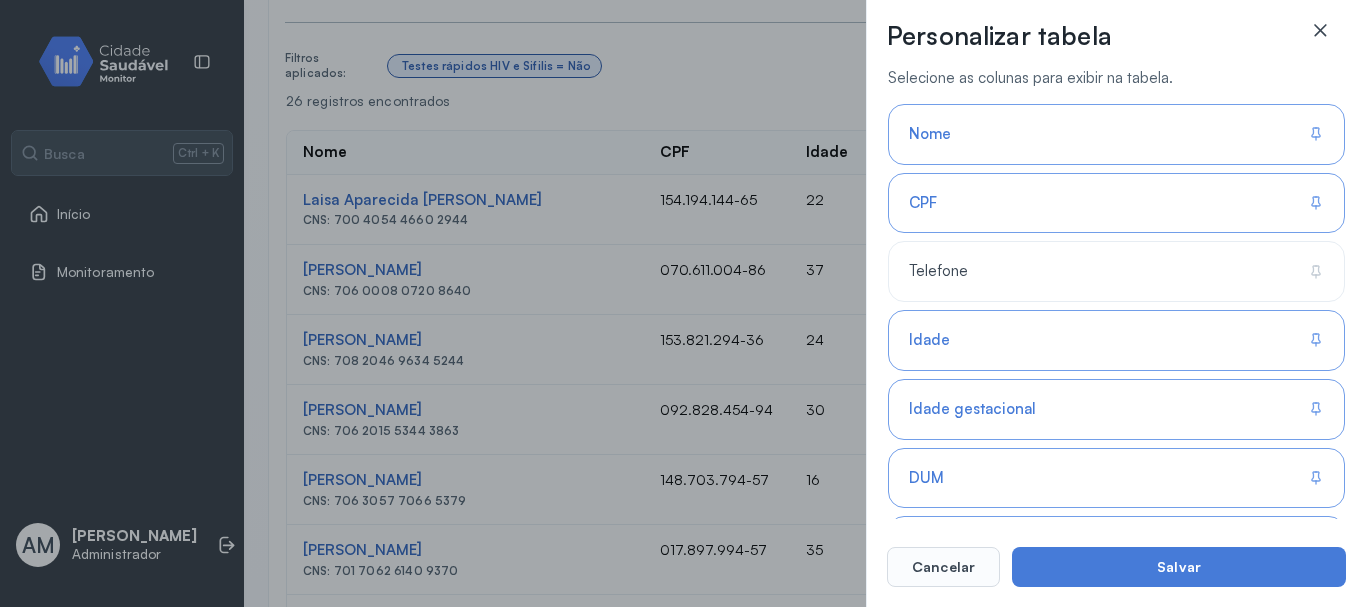 click at bounding box center (1320, 40) 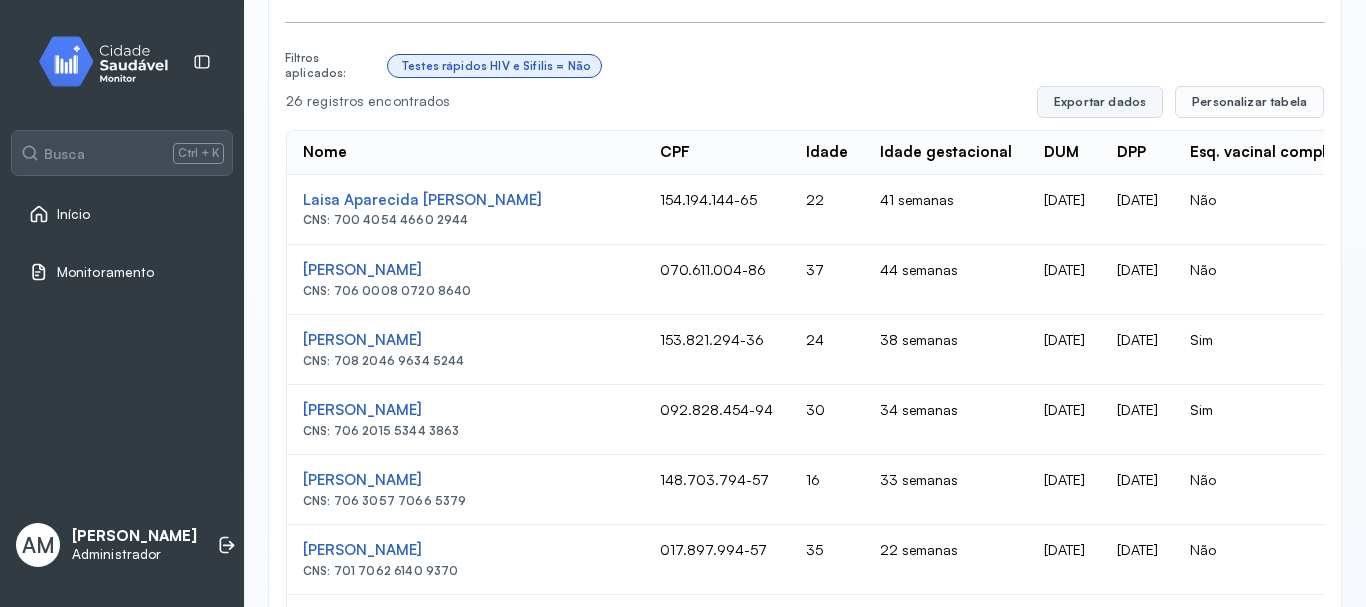 click on "Exportar dados" 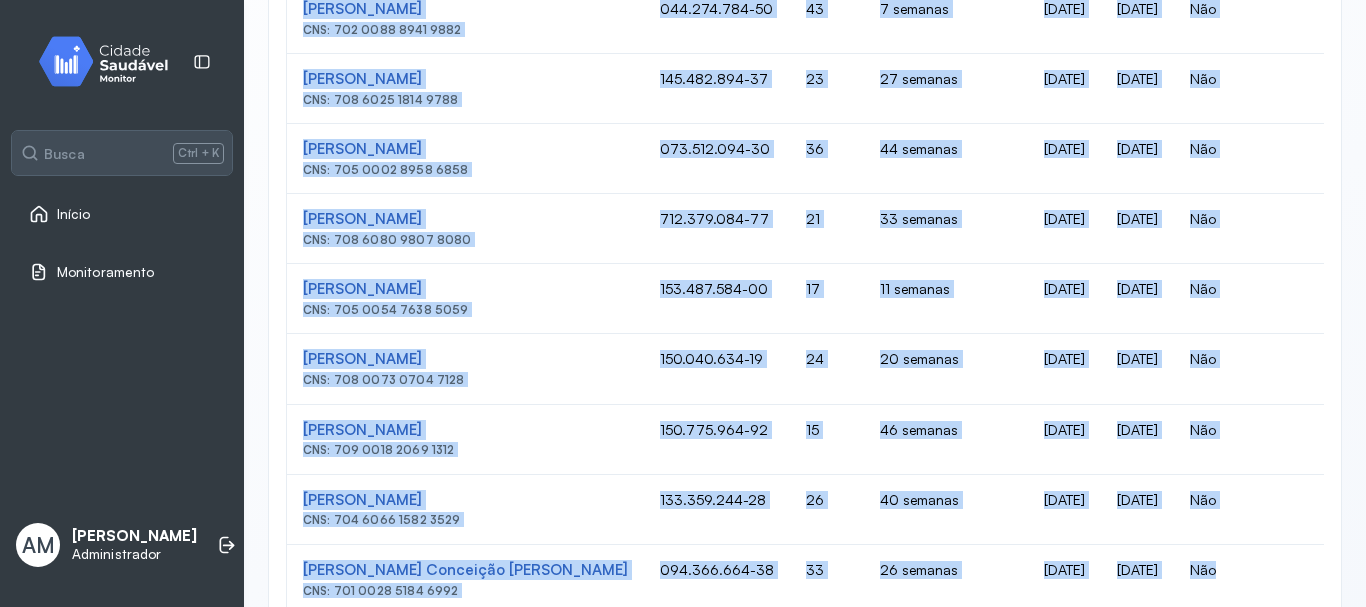 scroll, scrollTop: 1354, scrollLeft: 0, axis: vertical 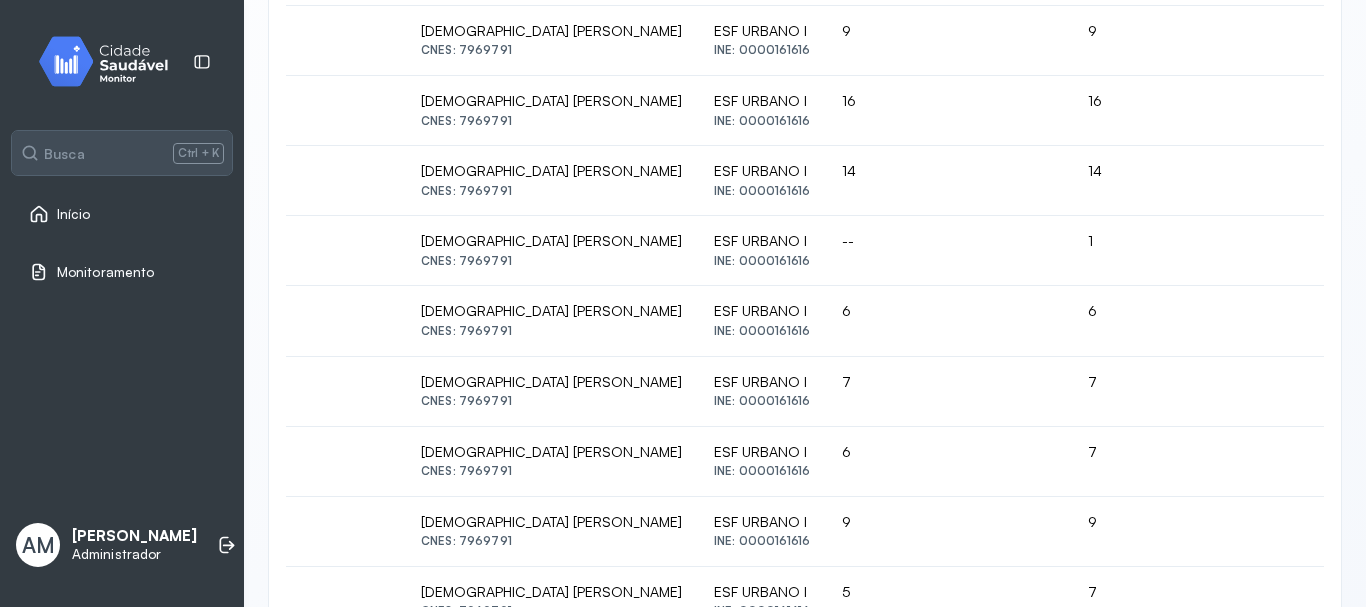 drag, startPoint x: 299, startPoint y: 334, endPoint x: 1365, endPoint y: 479, distance: 1075.8164 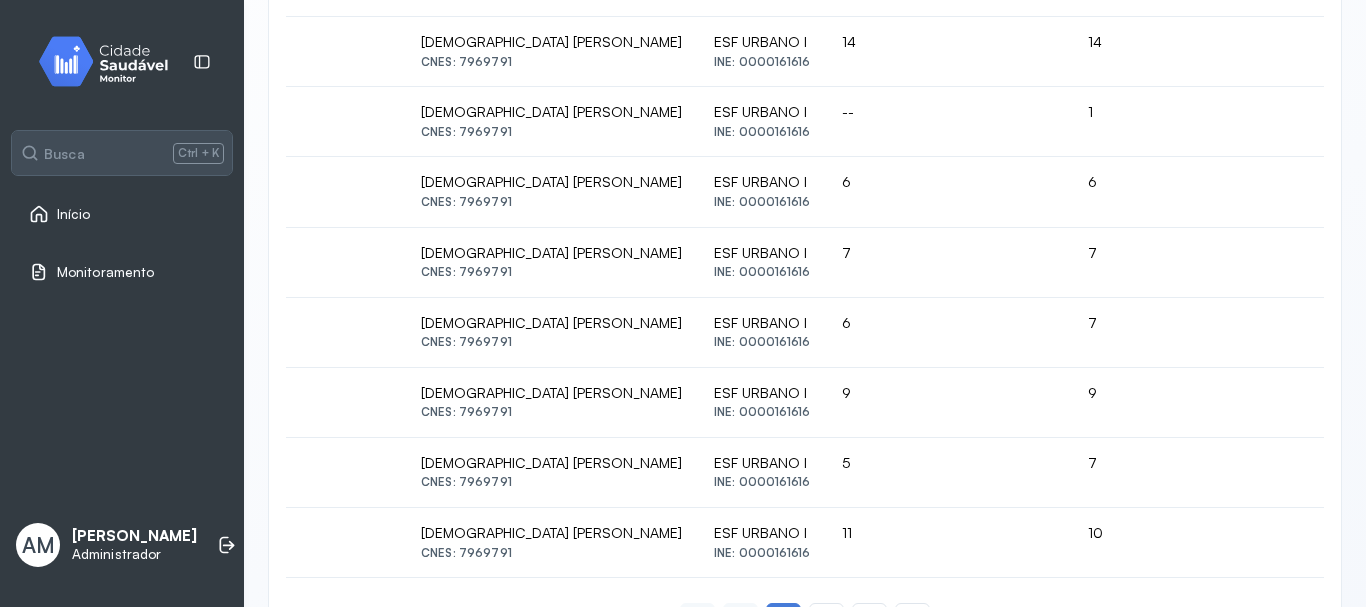 scroll, scrollTop: 1354, scrollLeft: 0, axis: vertical 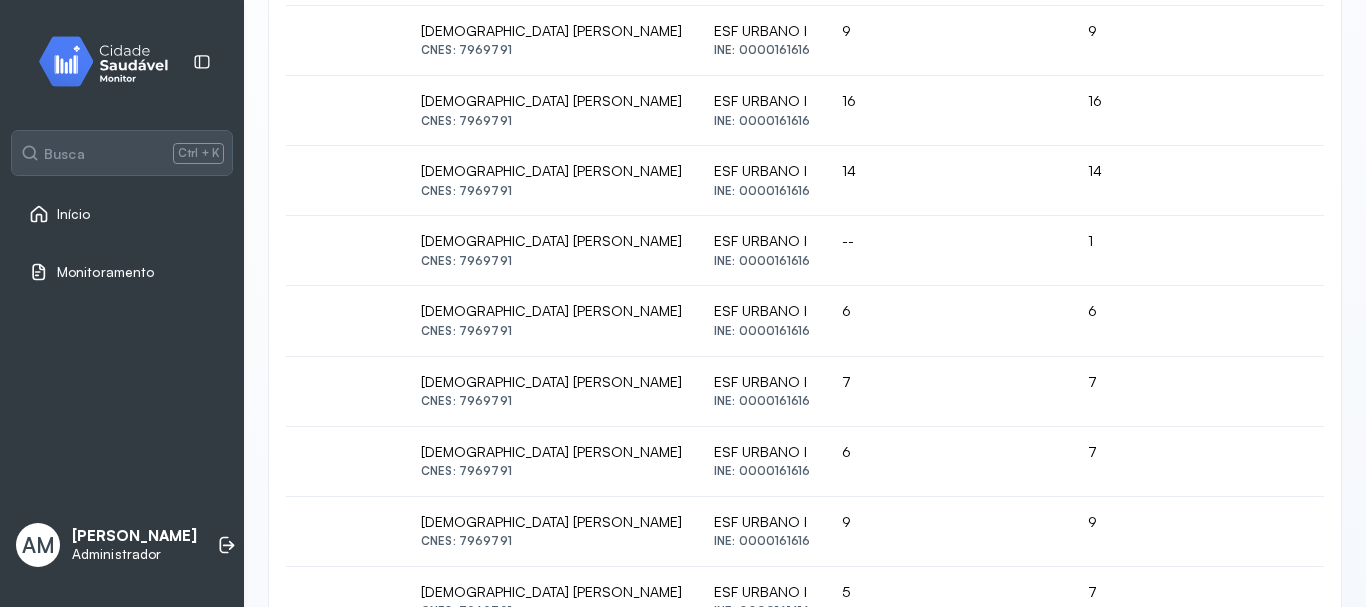 copy 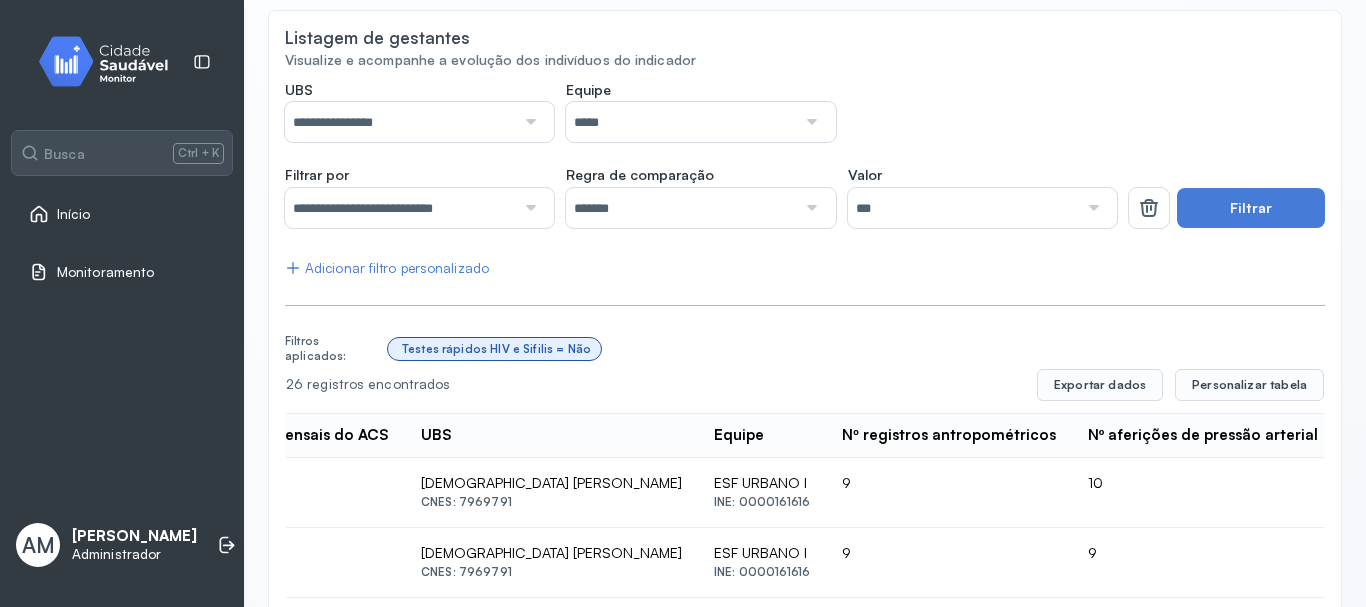 scroll, scrollTop: 159, scrollLeft: 0, axis: vertical 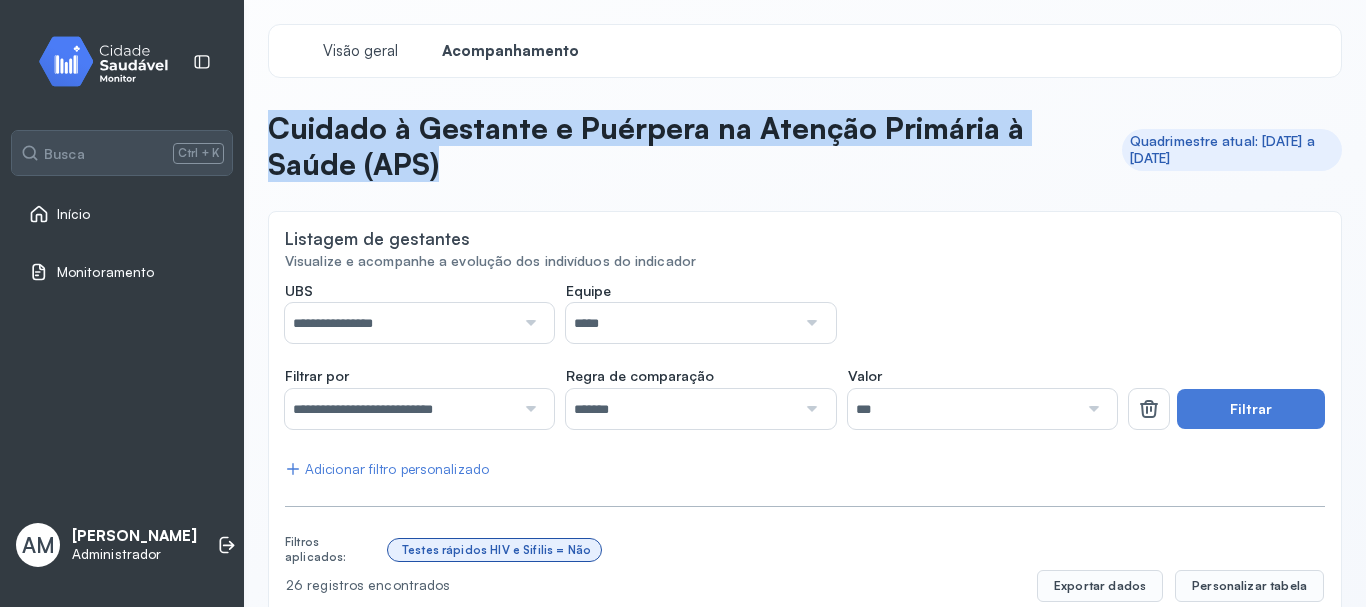 drag, startPoint x: 282, startPoint y: 125, endPoint x: 692, endPoint y: 155, distance: 411.0961 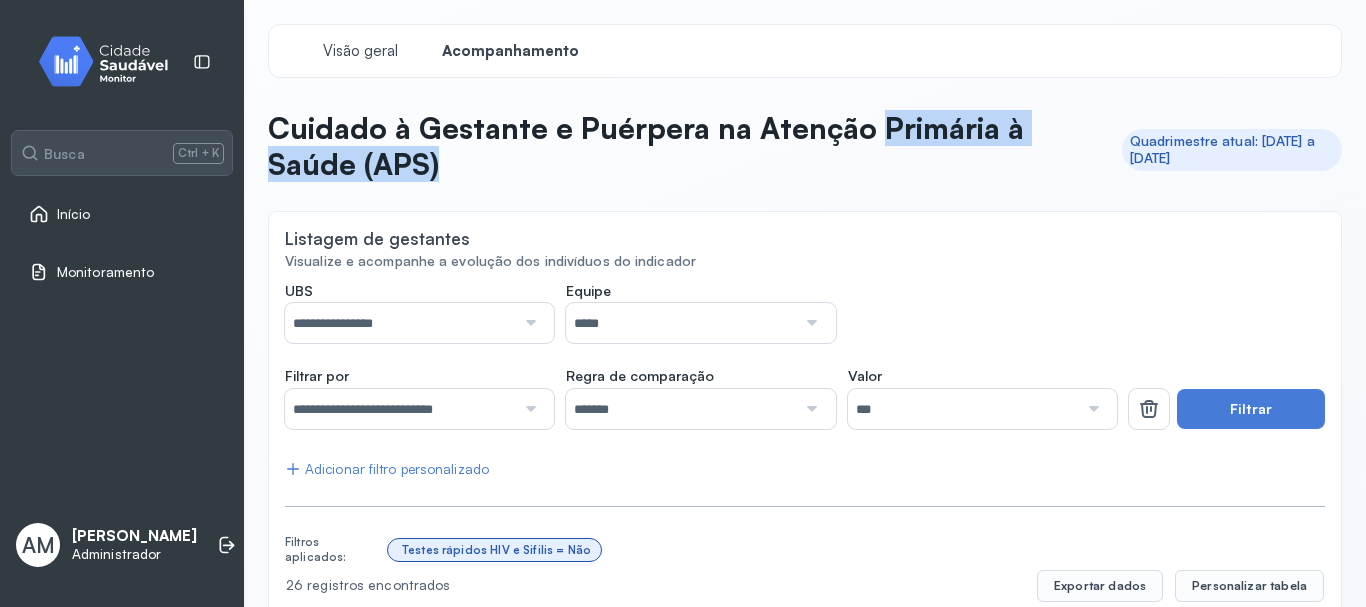 drag, startPoint x: 868, startPoint y: 131, endPoint x: 1001, endPoint y: 152, distance: 134.64769 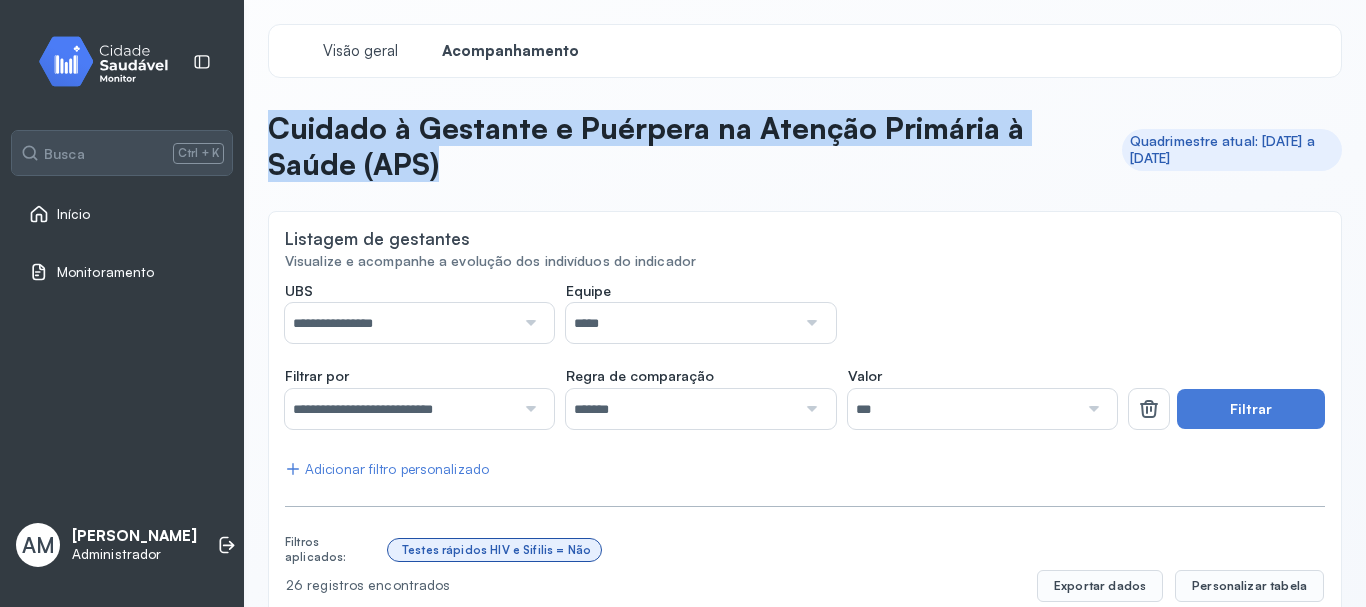 drag, startPoint x: 280, startPoint y: 123, endPoint x: 454, endPoint y: 164, distance: 178.76521 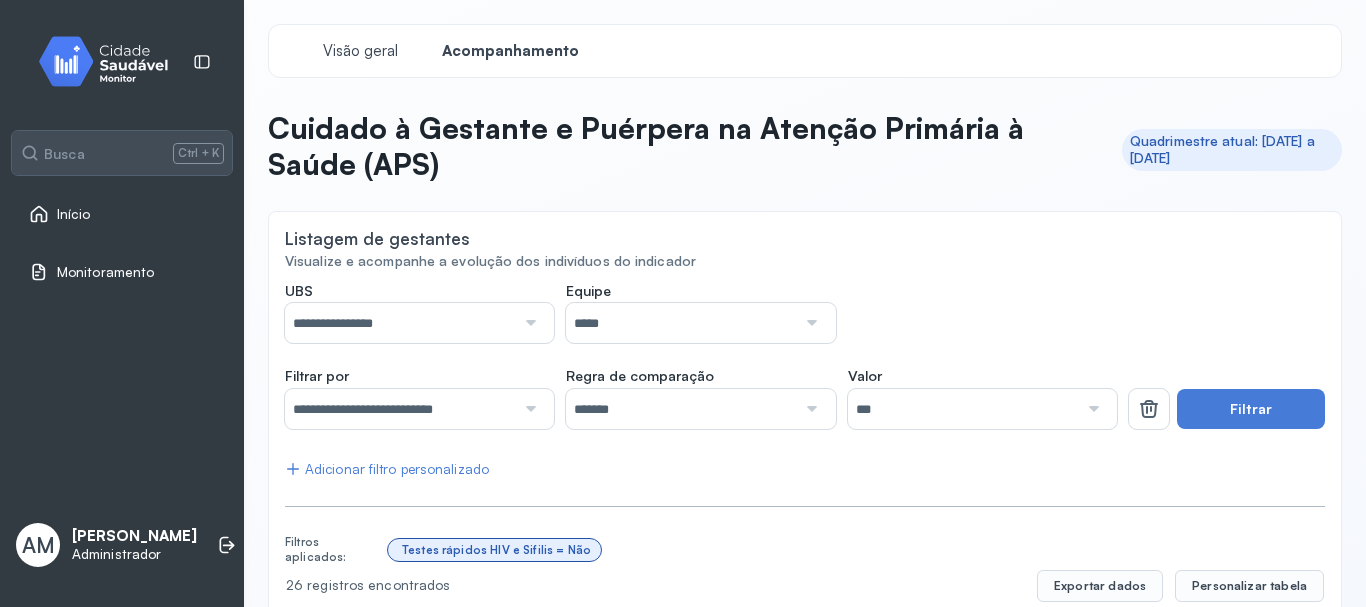 click on "Cuidado à Gestante e Puérpera na Atenção Primária à Saúde (APS)" at bounding box center [687, 146] 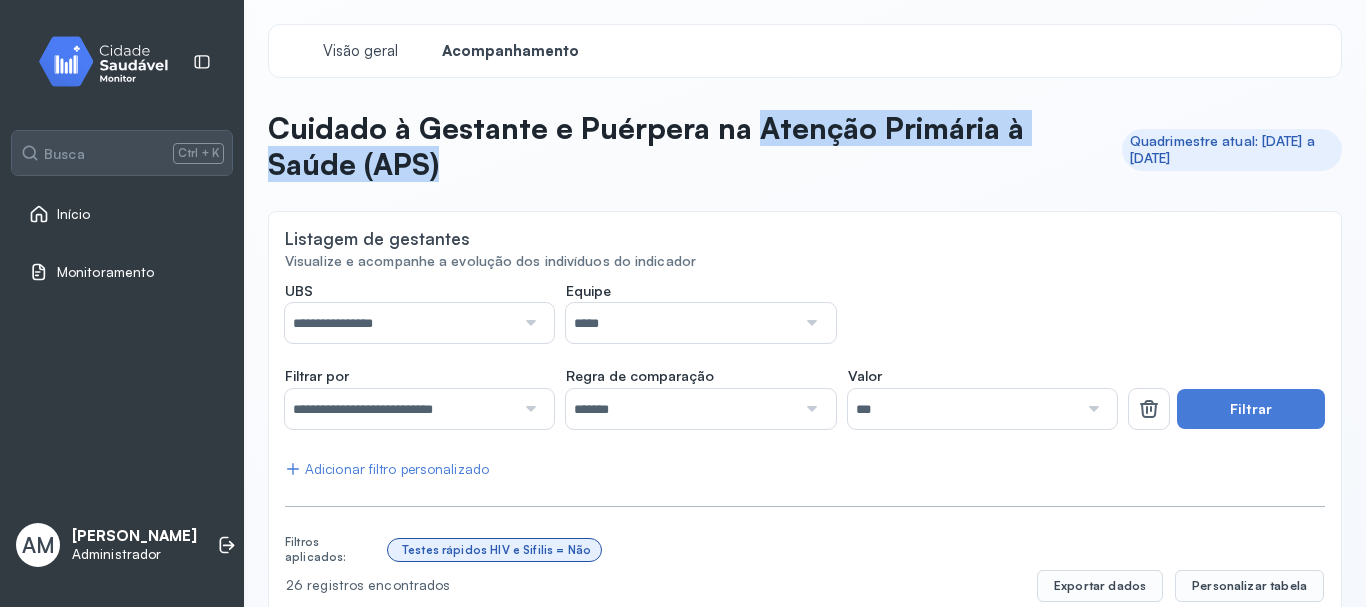 drag, startPoint x: 744, startPoint y: 128, endPoint x: 761, endPoint y: 173, distance: 48.104053 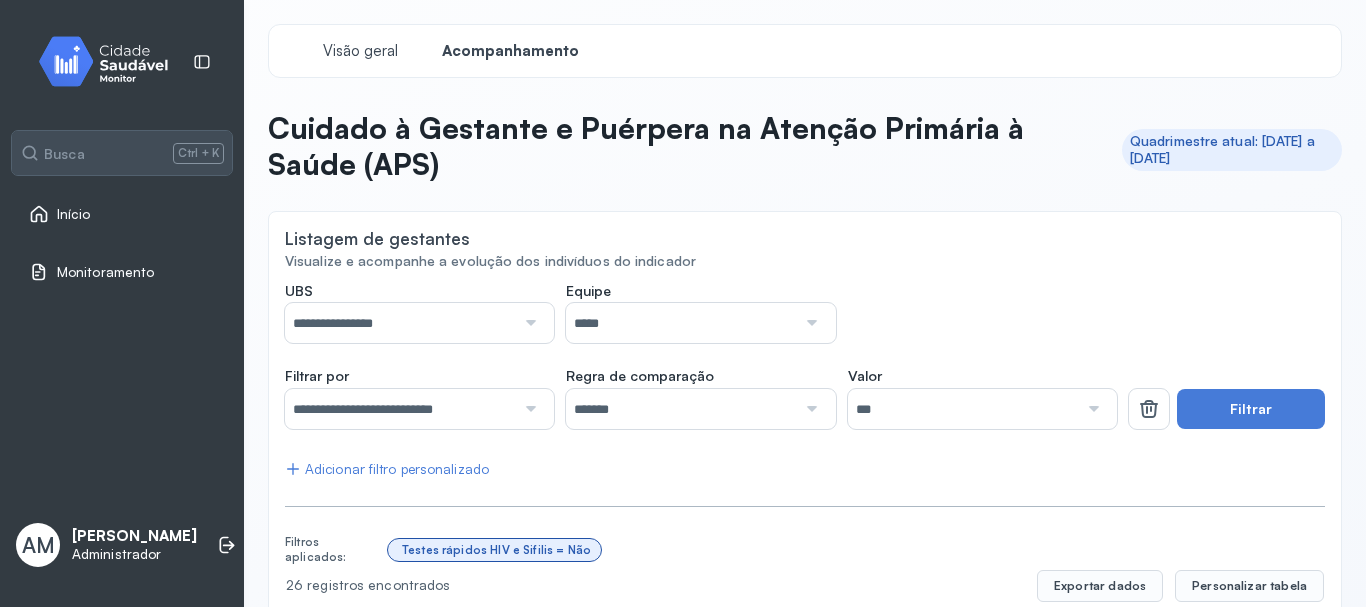 click on "**********" at bounding box center [805, 1080] 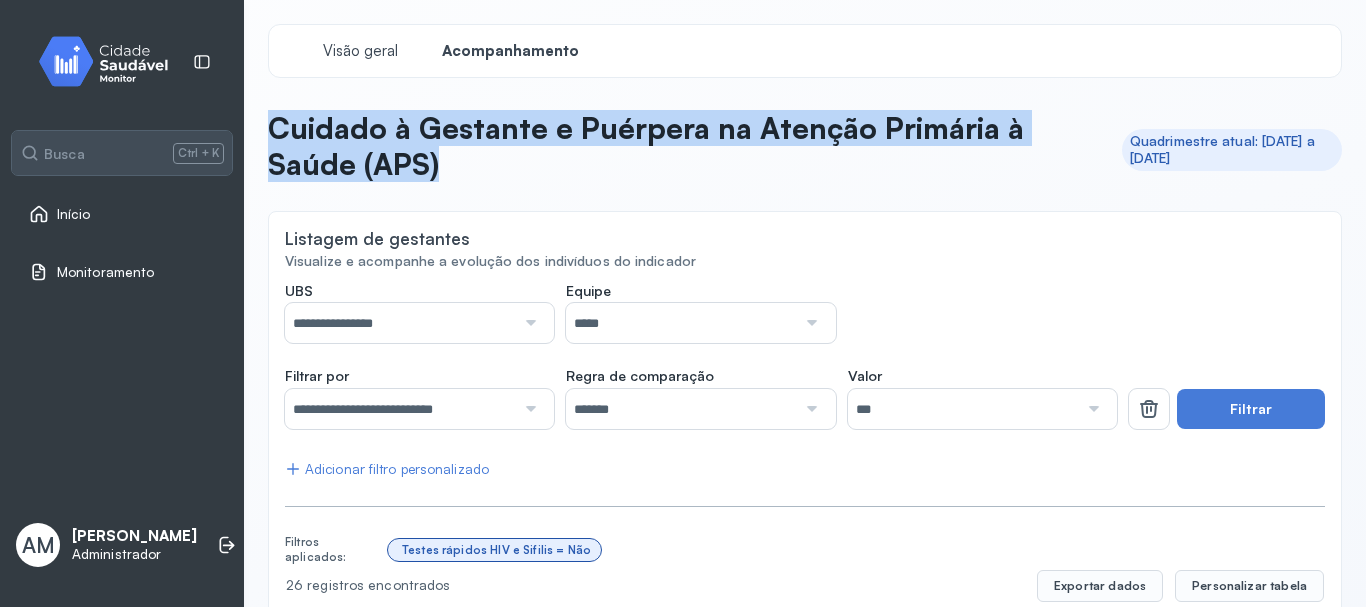 drag, startPoint x: 267, startPoint y: 127, endPoint x: 473, endPoint y: 162, distance: 208.95215 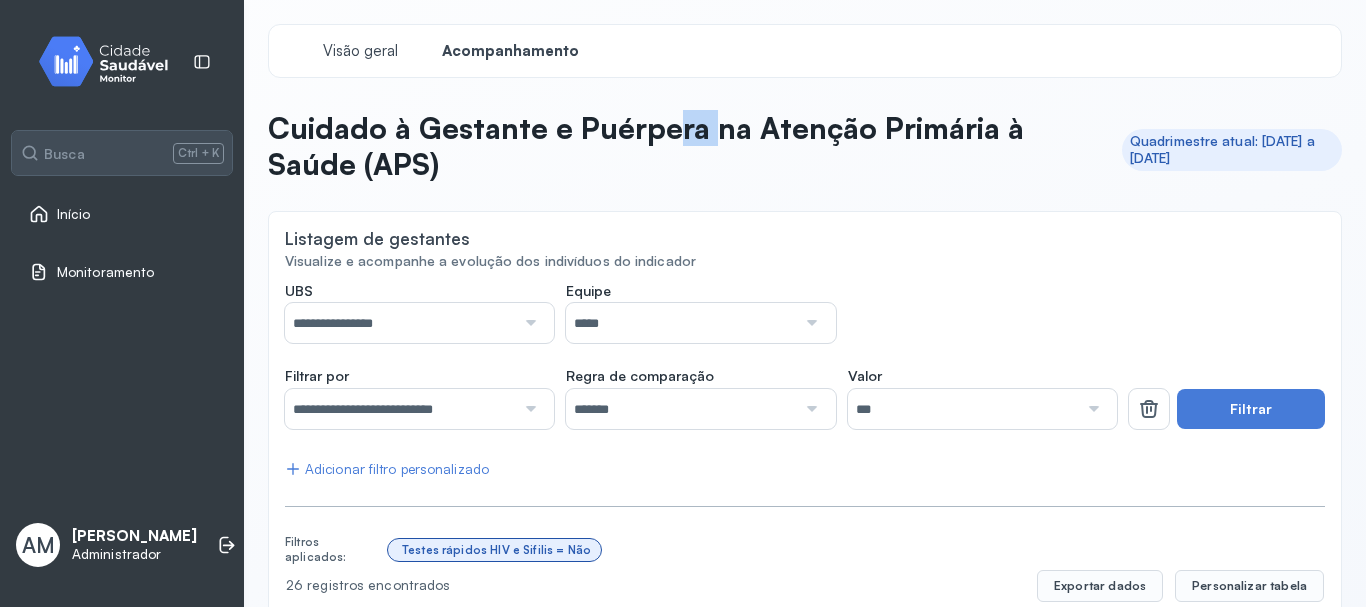 drag, startPoint x: 695, startPoint y: 130, endPoint x: 710, endPoint y: 130, distance: 15 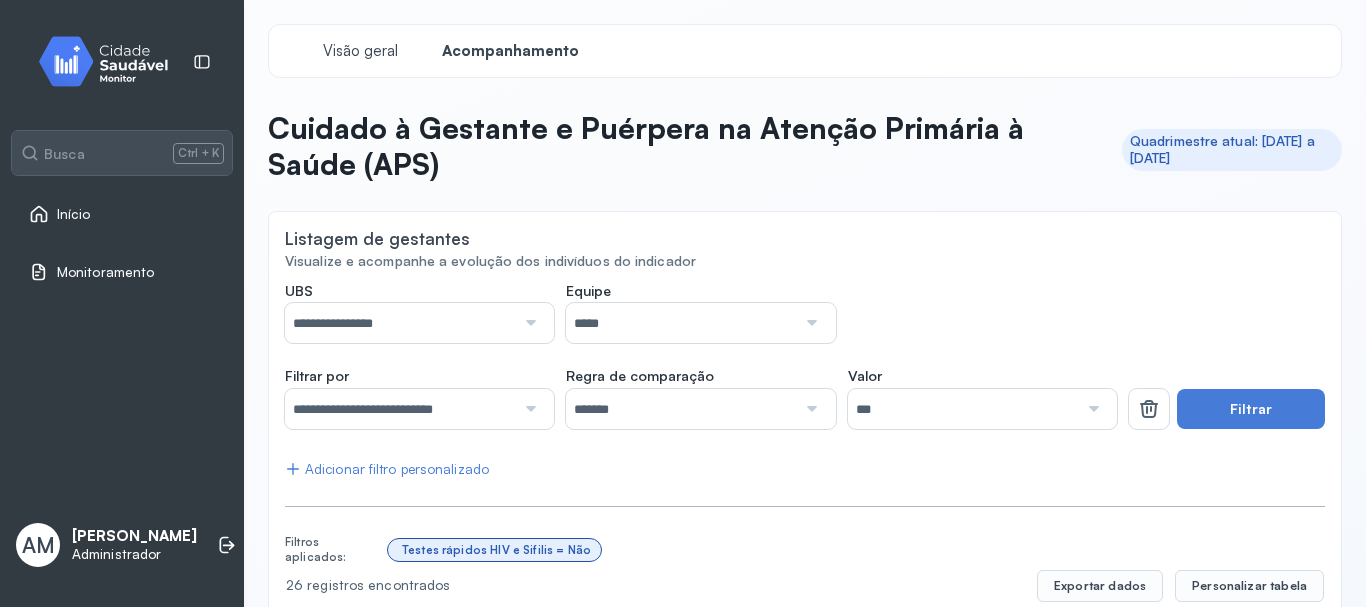 click on "Cuidado à Gestante e Puérpera na Atenção Primária à Saúde (APS)" at bounding box center (687, 146) 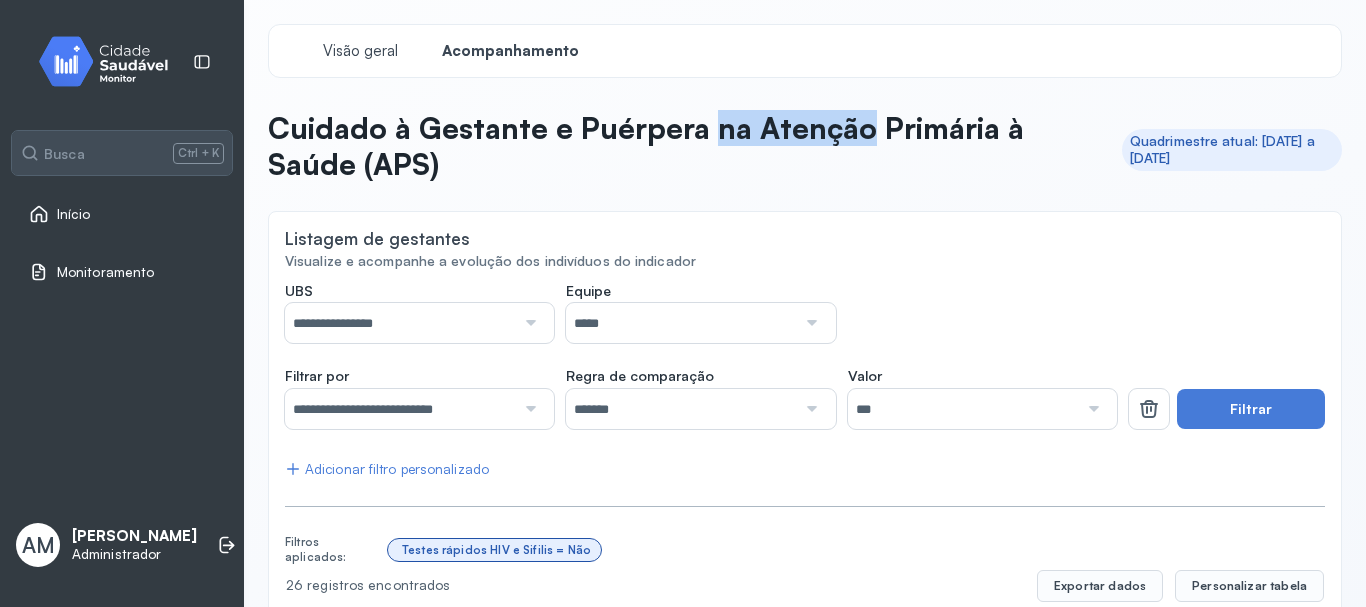 drag, startPoint x: 722, startPoint y: 130, endPoint x: 754, endPoint y: 130, distance: 32 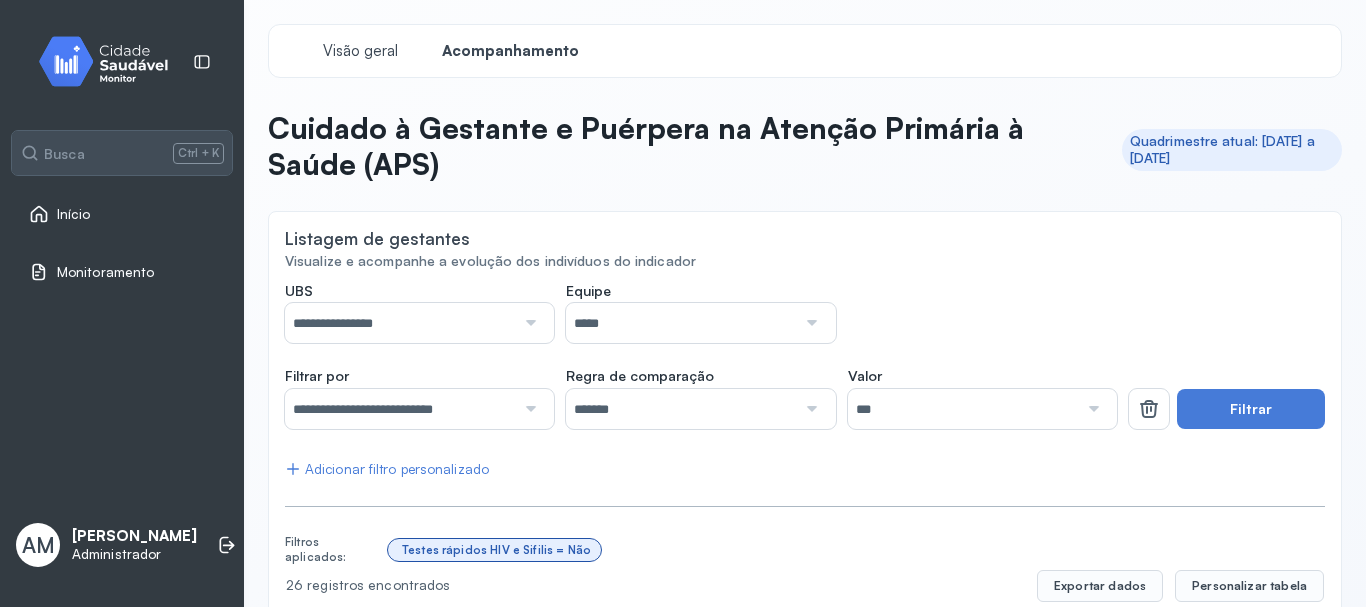 click on "Cuidado à Gestante e Puérpera na Atenção Primária à Saúde (APS)" at bounding box center (687, 146) 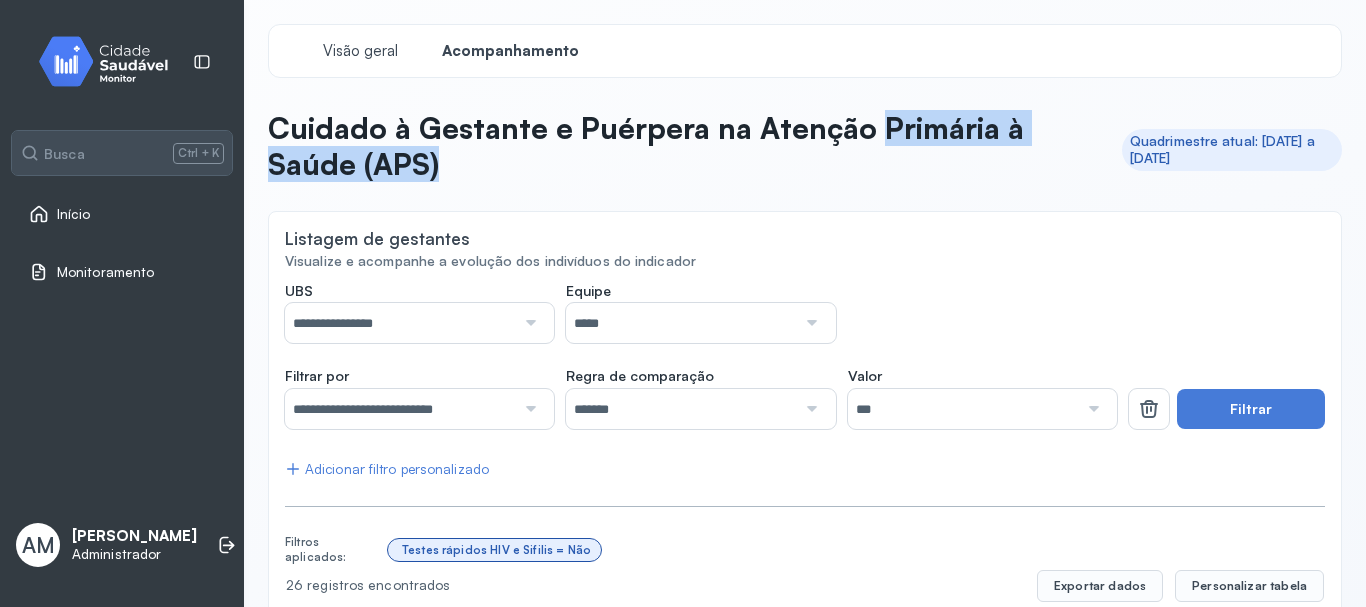 drag, startPoint x: 870, startPoint y: 118, endPoint x: 1040, endPoint y: 174, distance: 178.98604 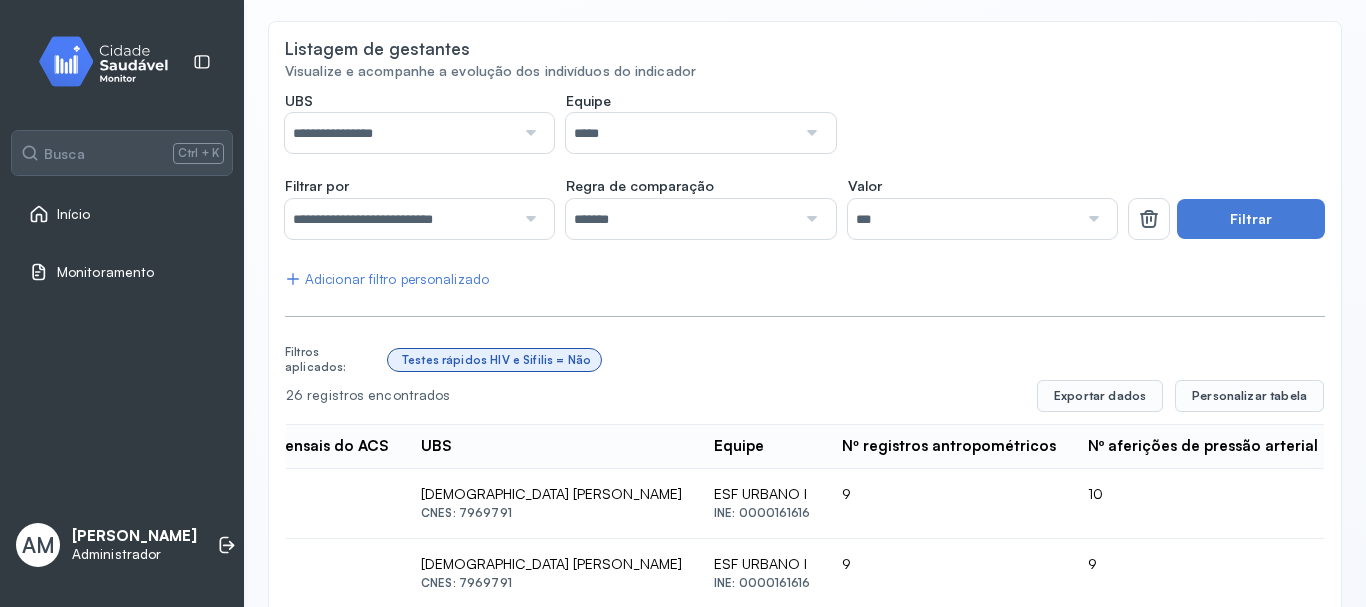 scroll, scrollTop: 0, scrollLeft: 0, axis: both 